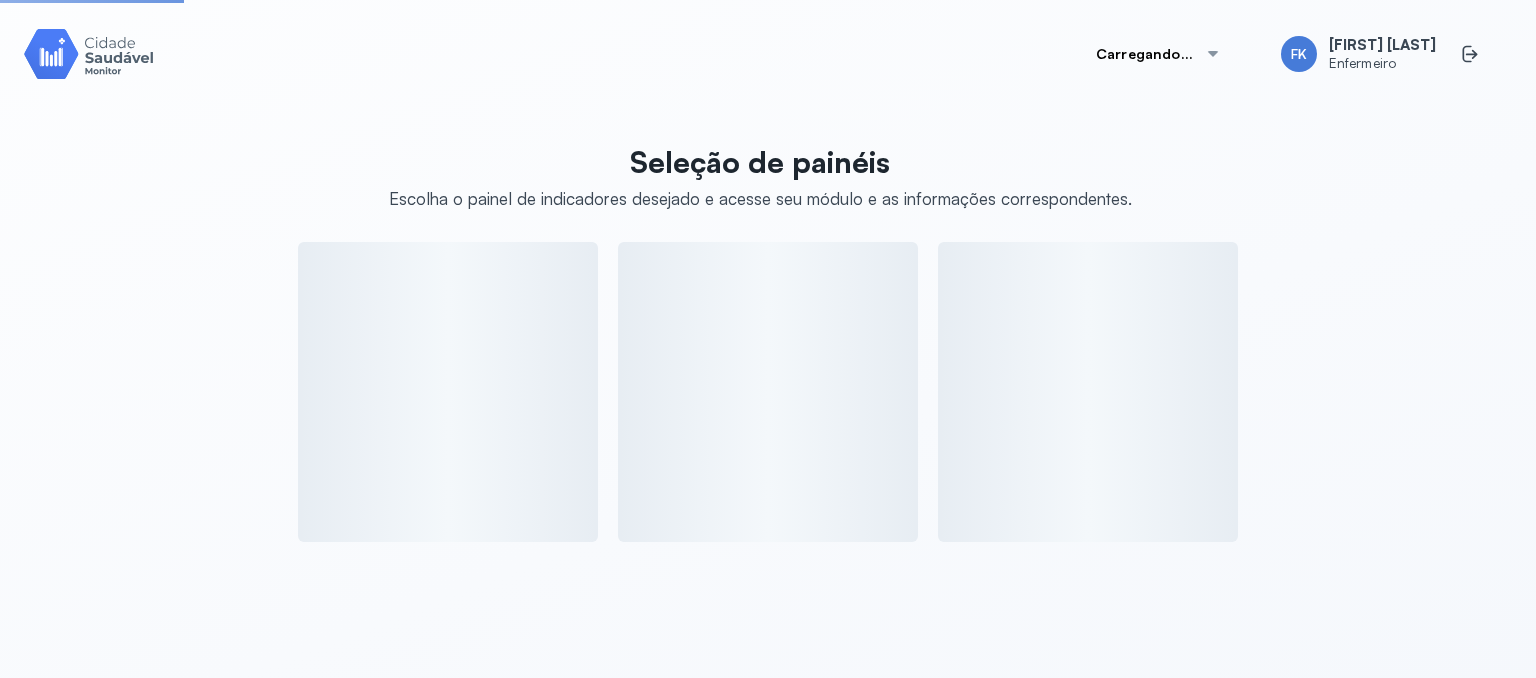 scroll, scrollTop: 0, scrollLeft: 0, axis: both 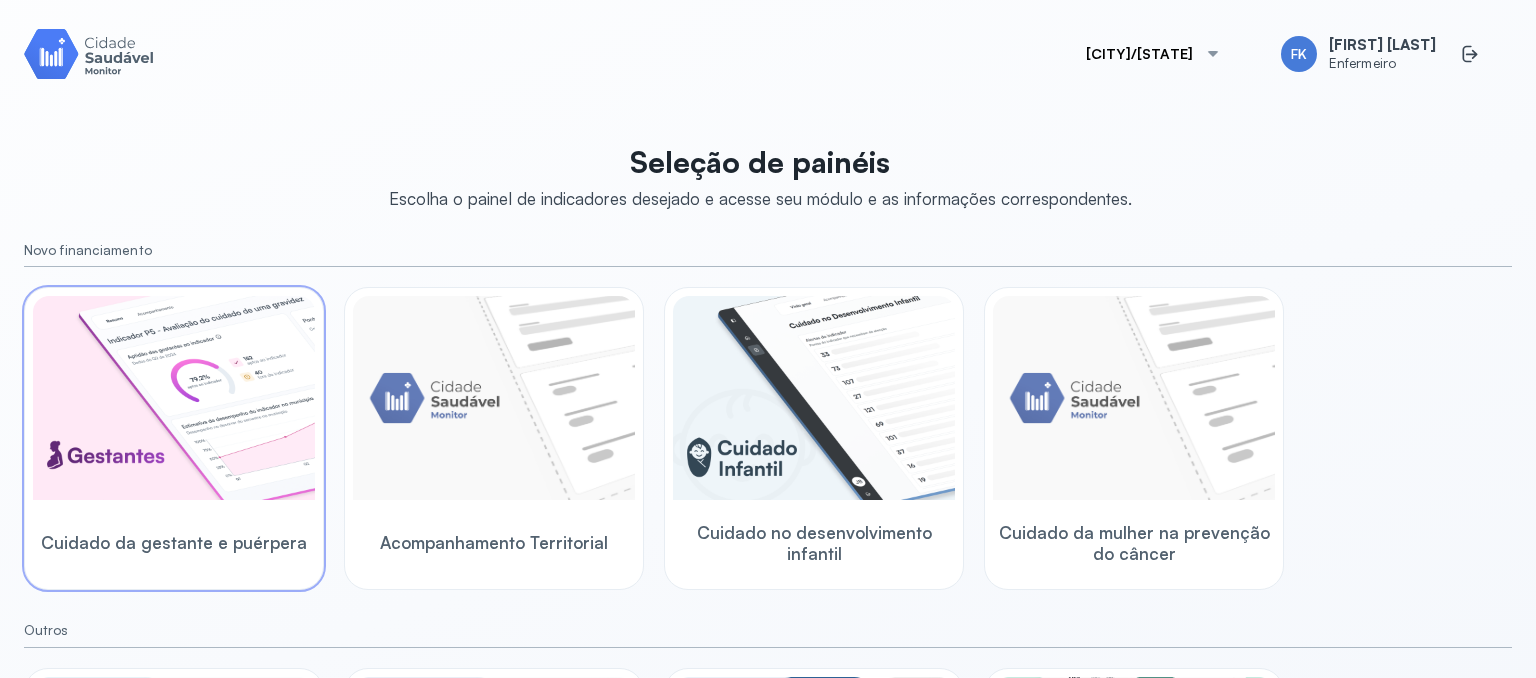click at bounding box center (174, 398) 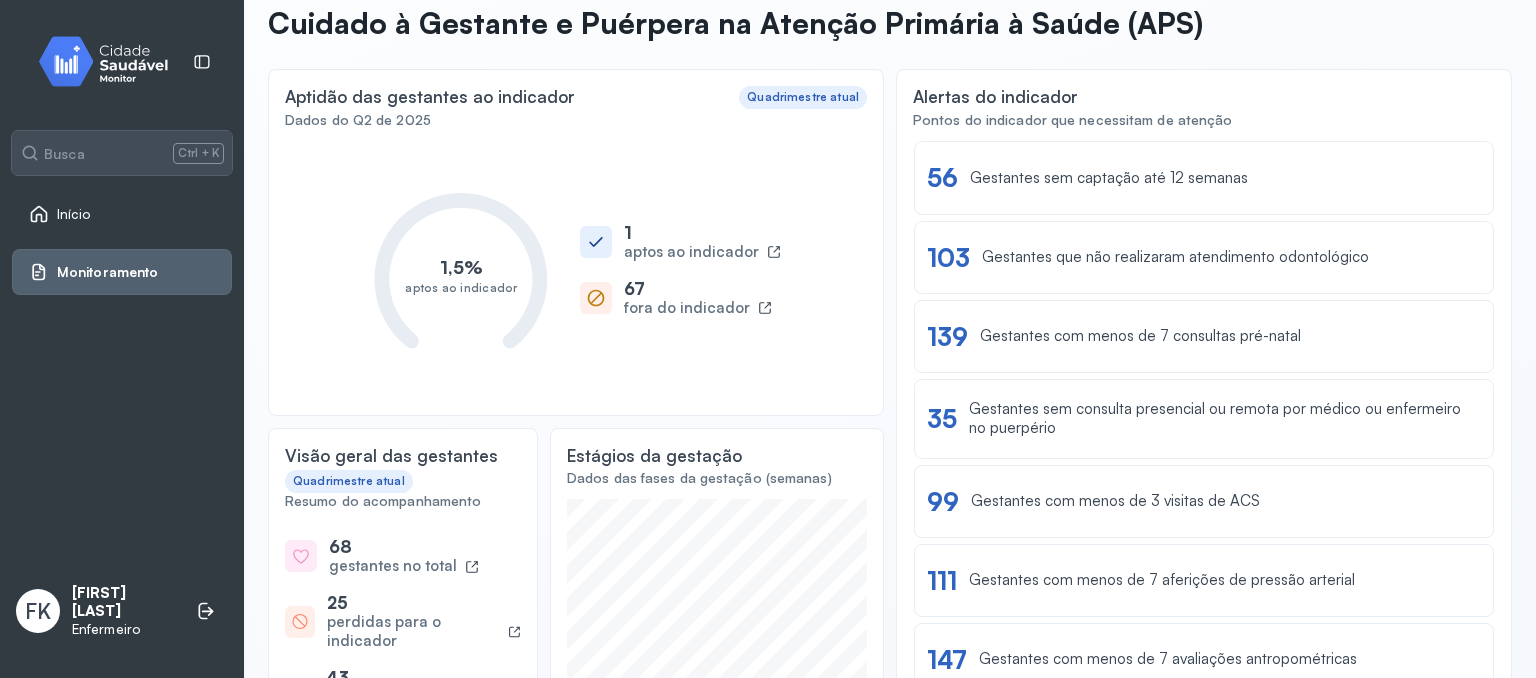 scroll, scrollTop: 0, scrollLeft: 0, axis: both 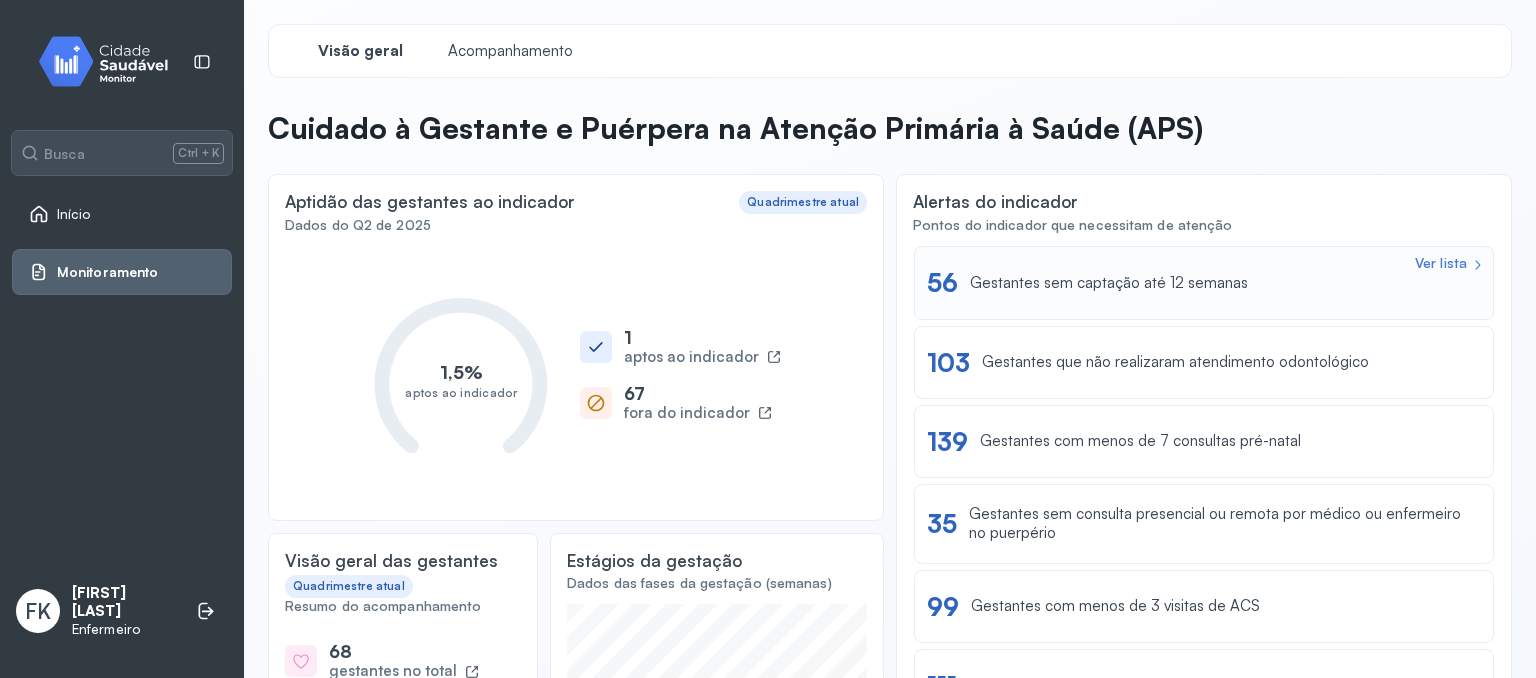 click on "Ver lista [NUMBER] Gestantes sem captação até [AGE] semanas" at bounding box center (1204, 282) 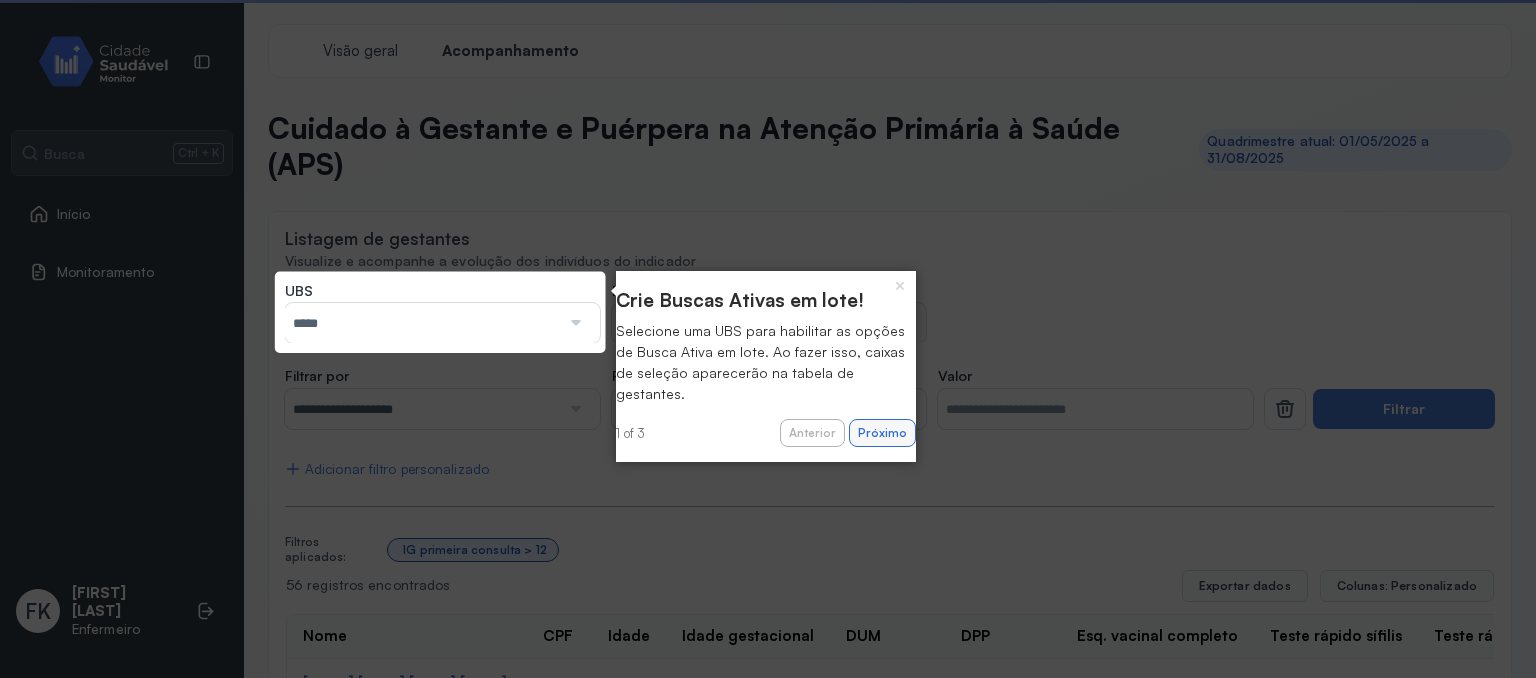 click on "Próximo" at bounding box center [882, 433] 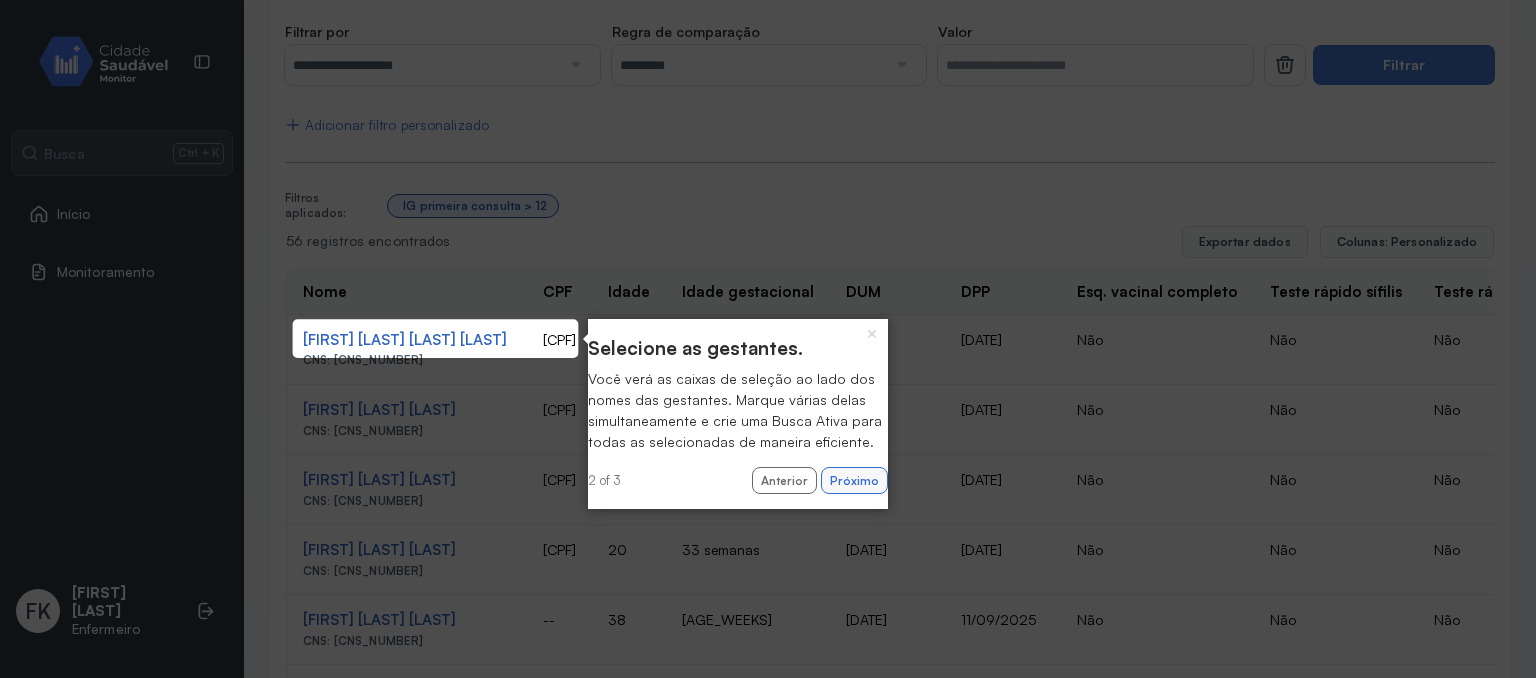 click on "Próximo" at bounding box center (854, 481) 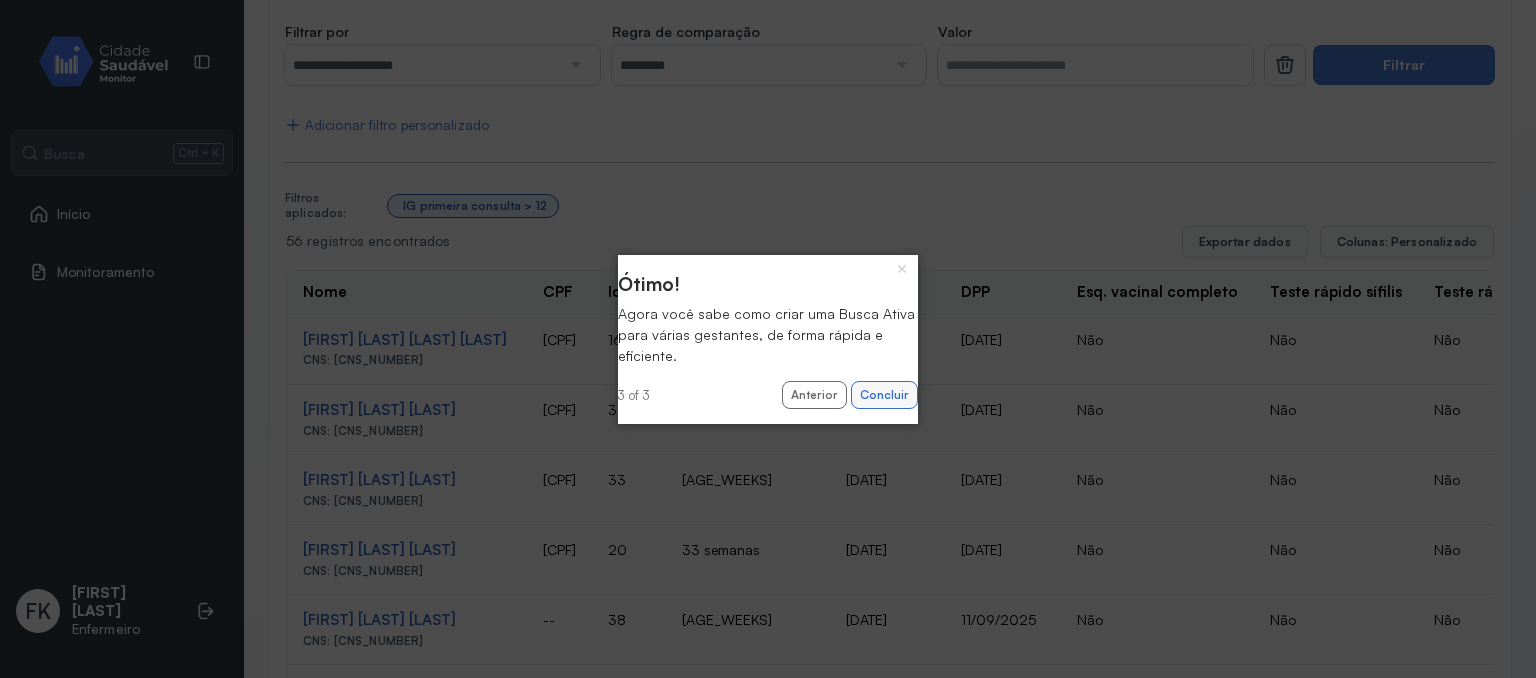 click on "Concluir" at bounding box center [884, 395] 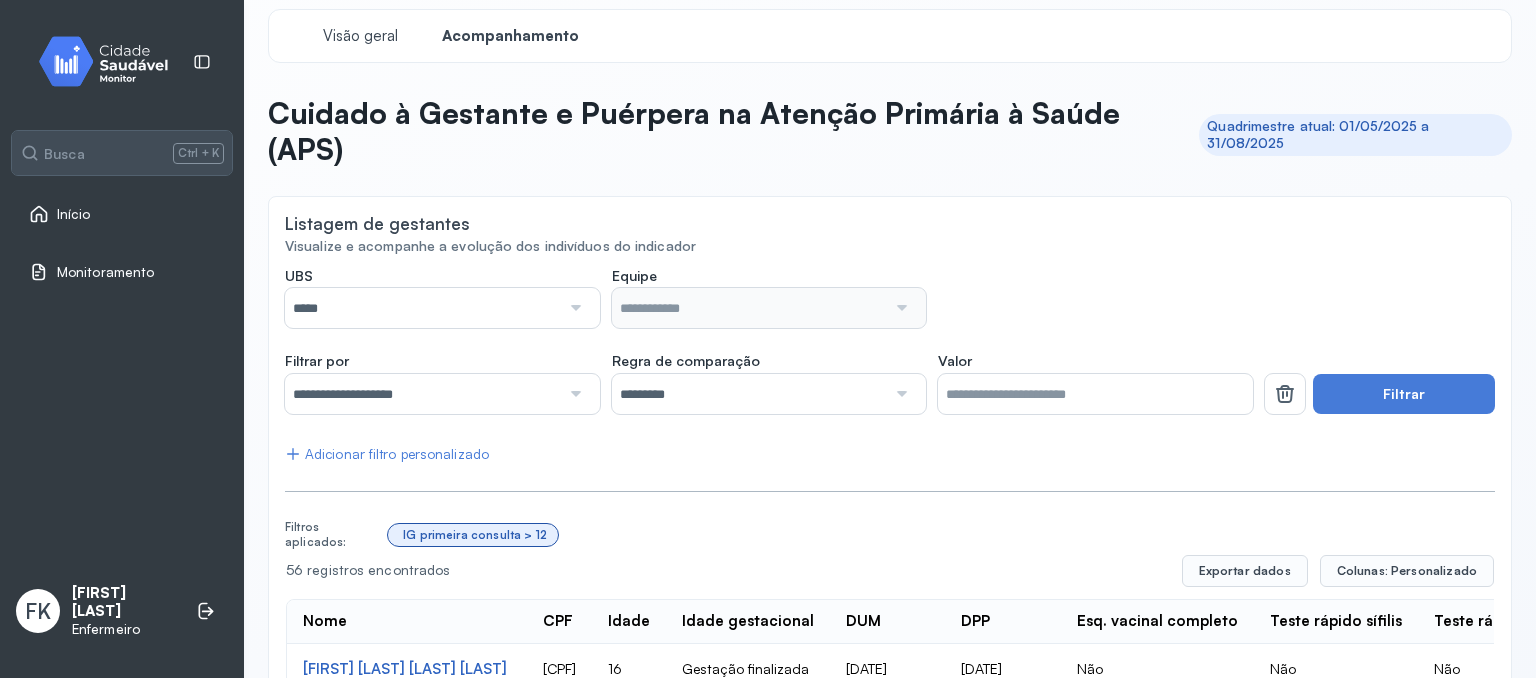 scroll, scrollTop: 0, scrollLeft: 0, axis: both 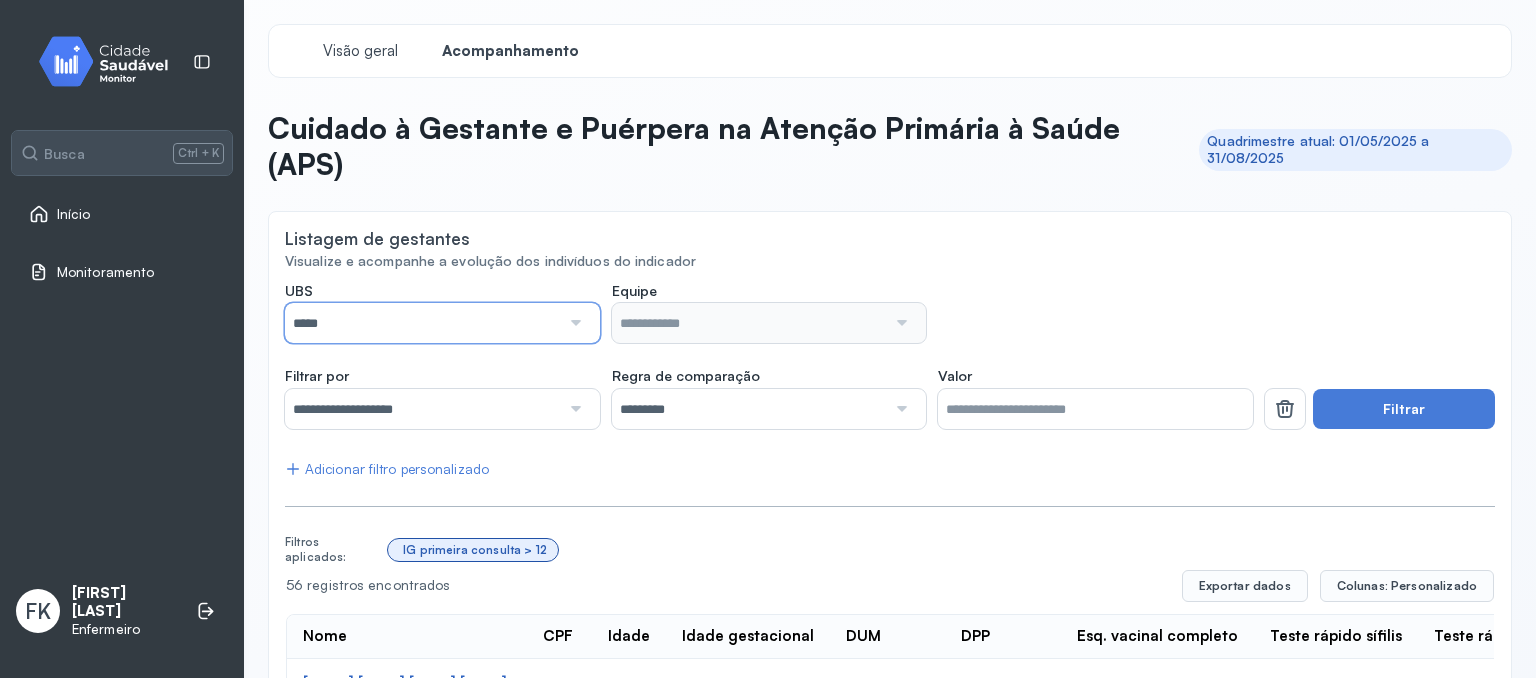 click on "*****" at bounding box center [422, 323] 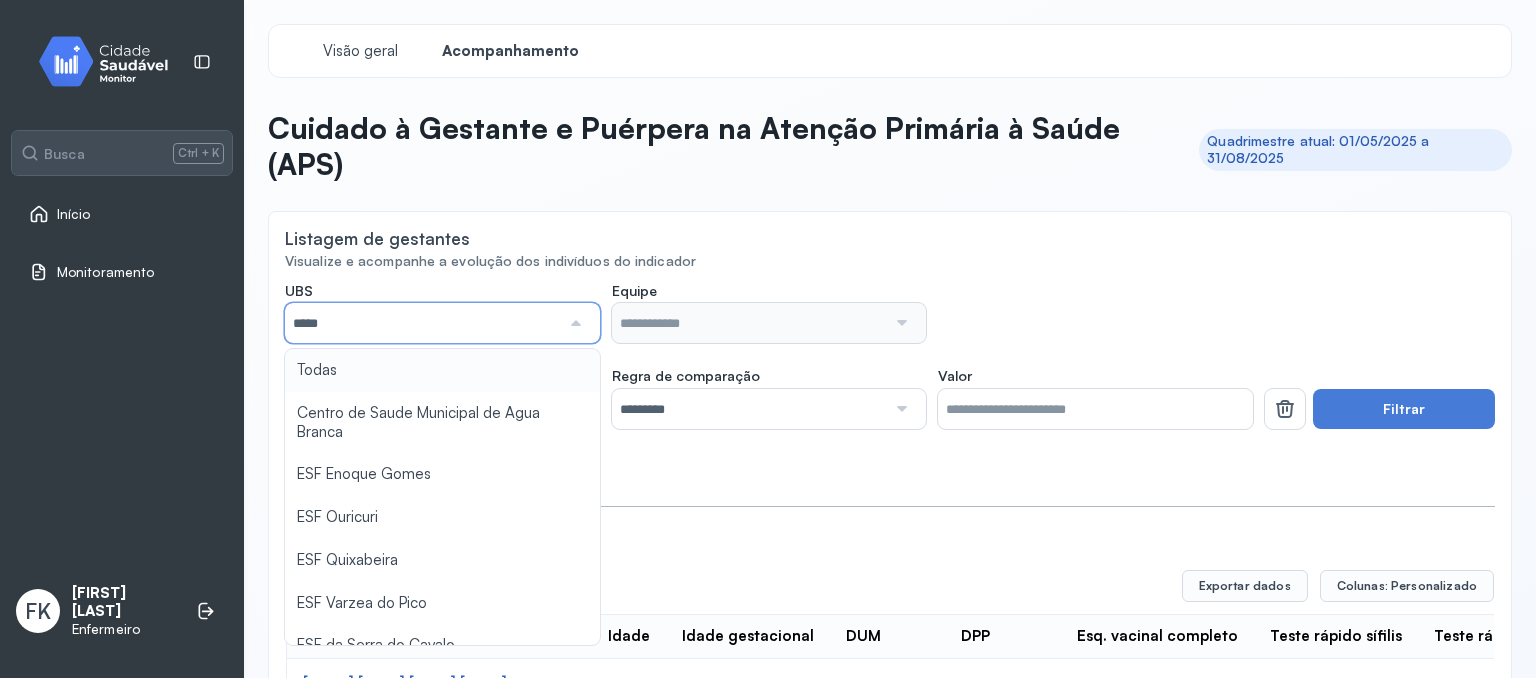 click on "*****" at bounding box center [422, 323] 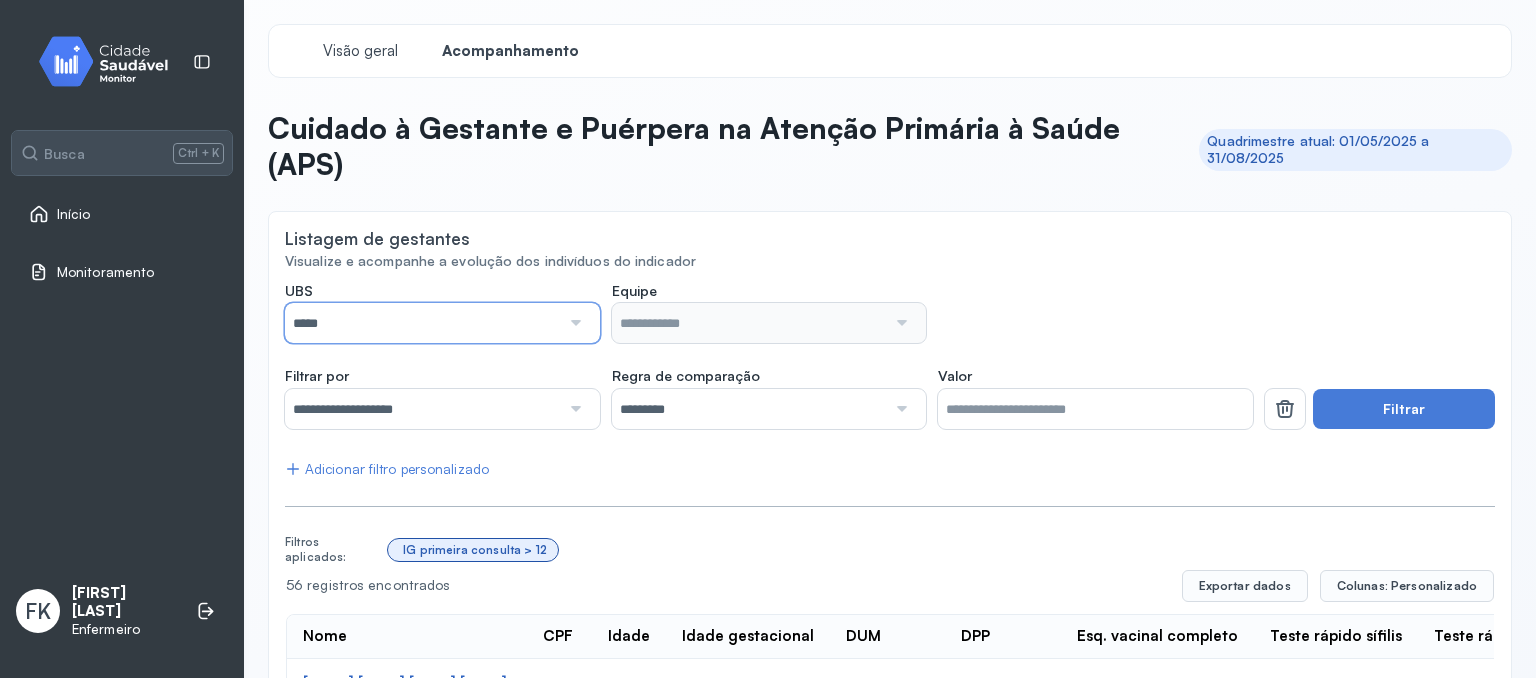 click on "*****" at bounding box center [422, 323] 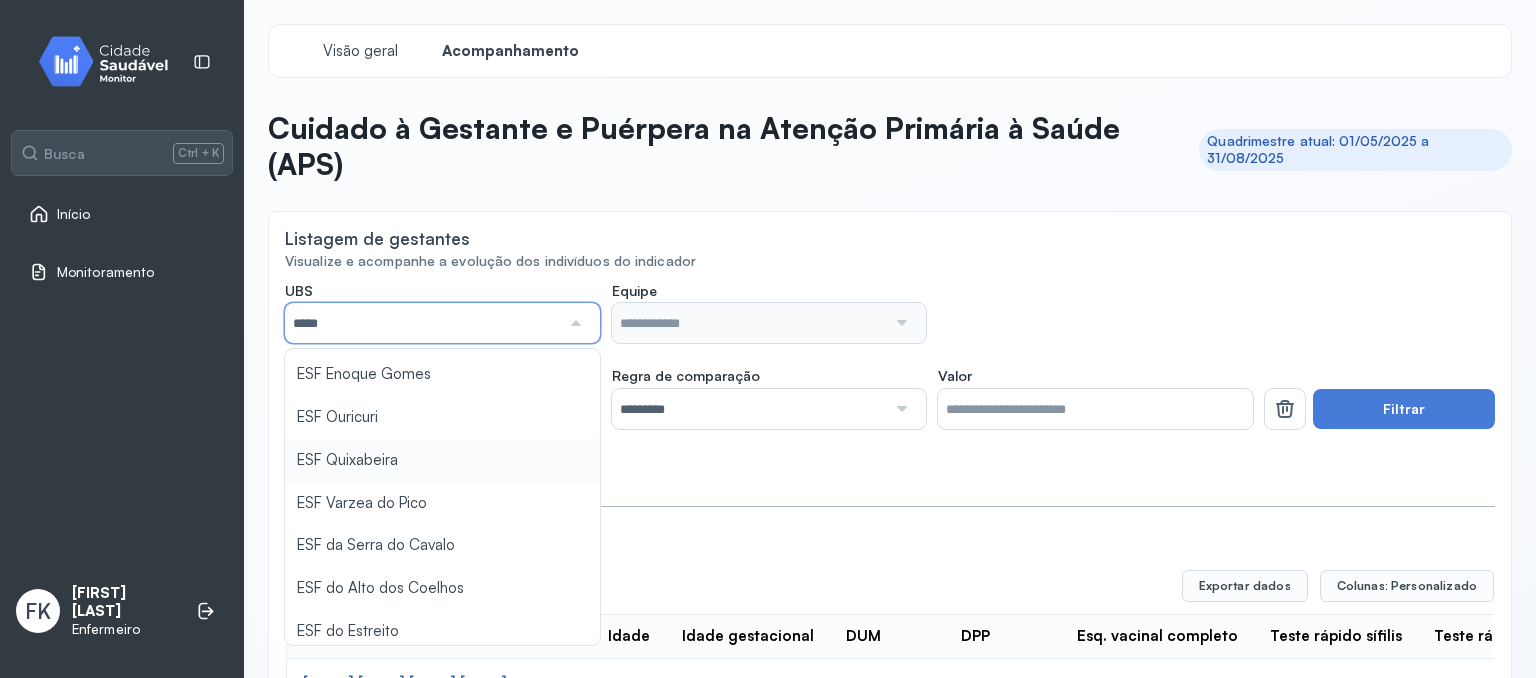 scroll, scrollTop: 200, scrollLeft: 0, axis: vertical 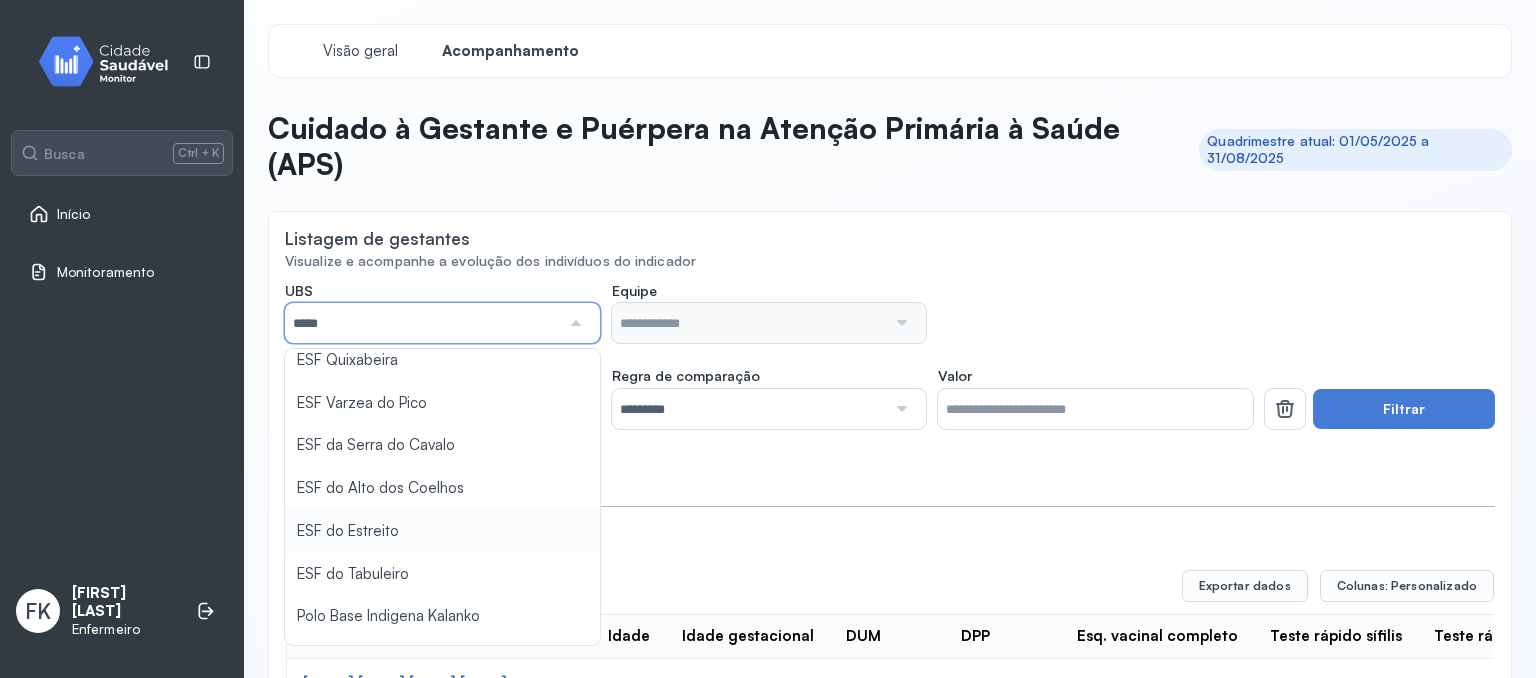 type on "*****" 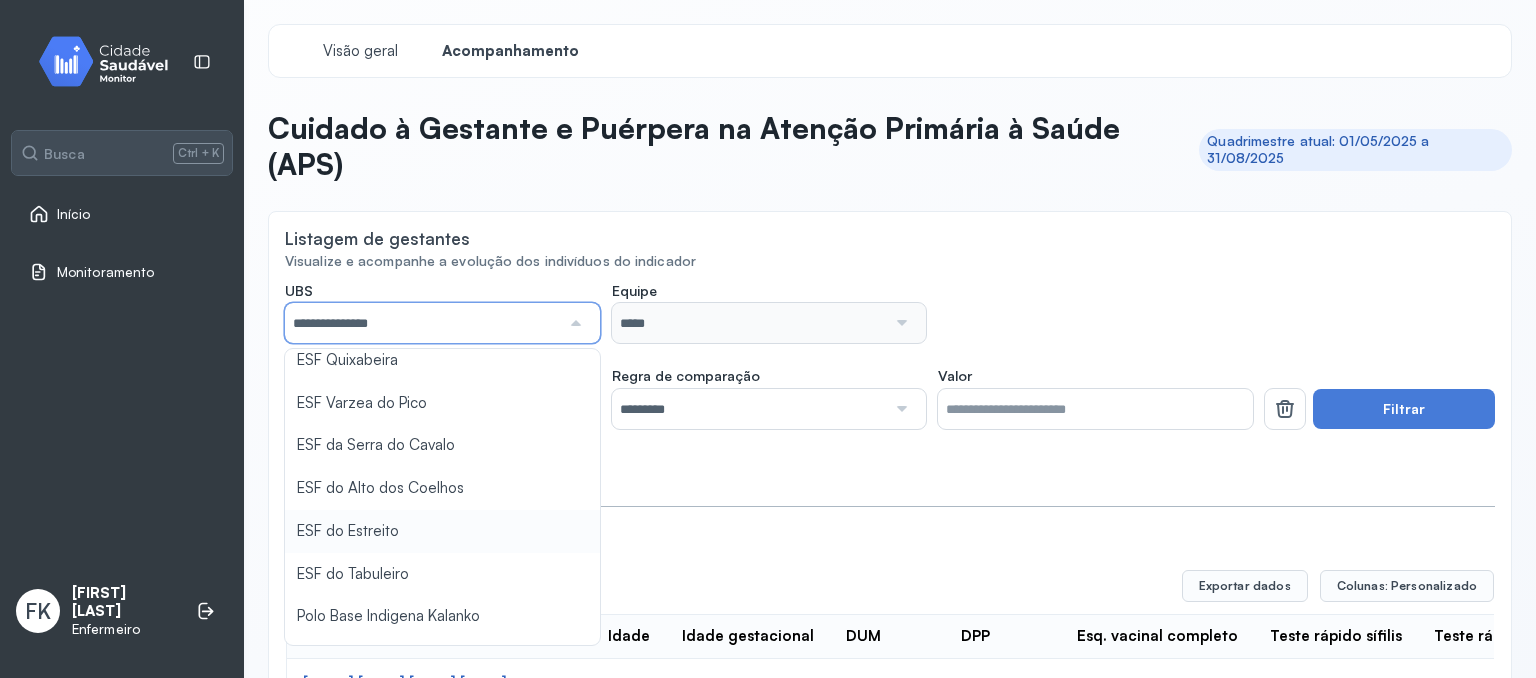 click on "**********" 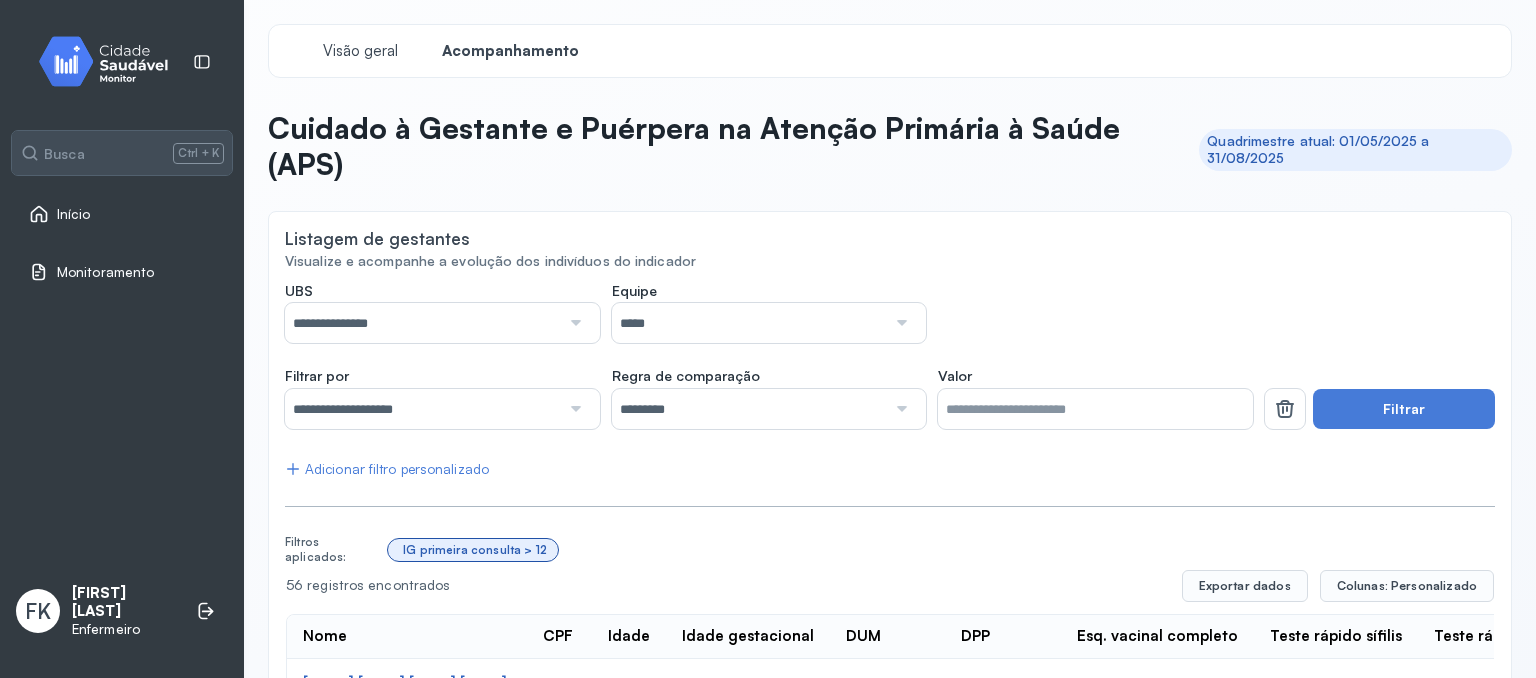 click on "*****" at bounding box center [749, 323] 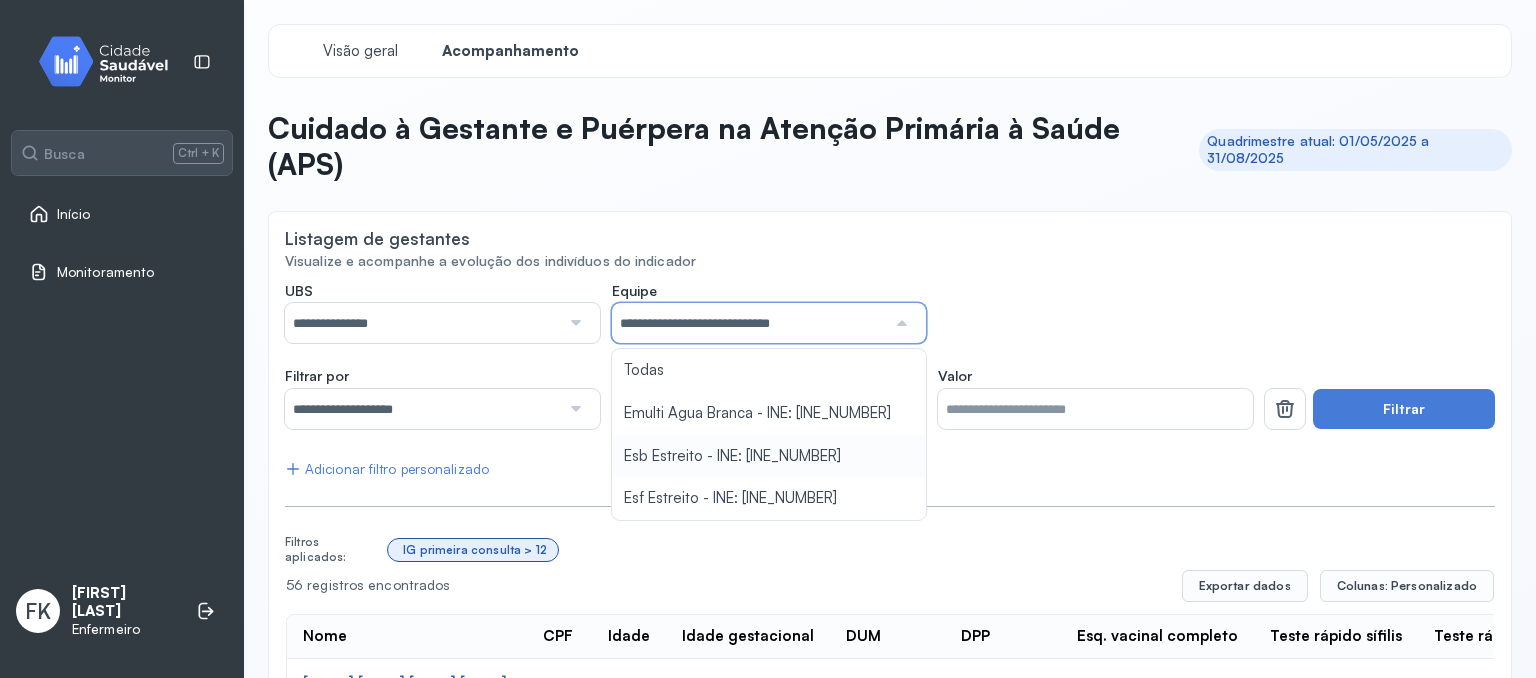 click on "**********" 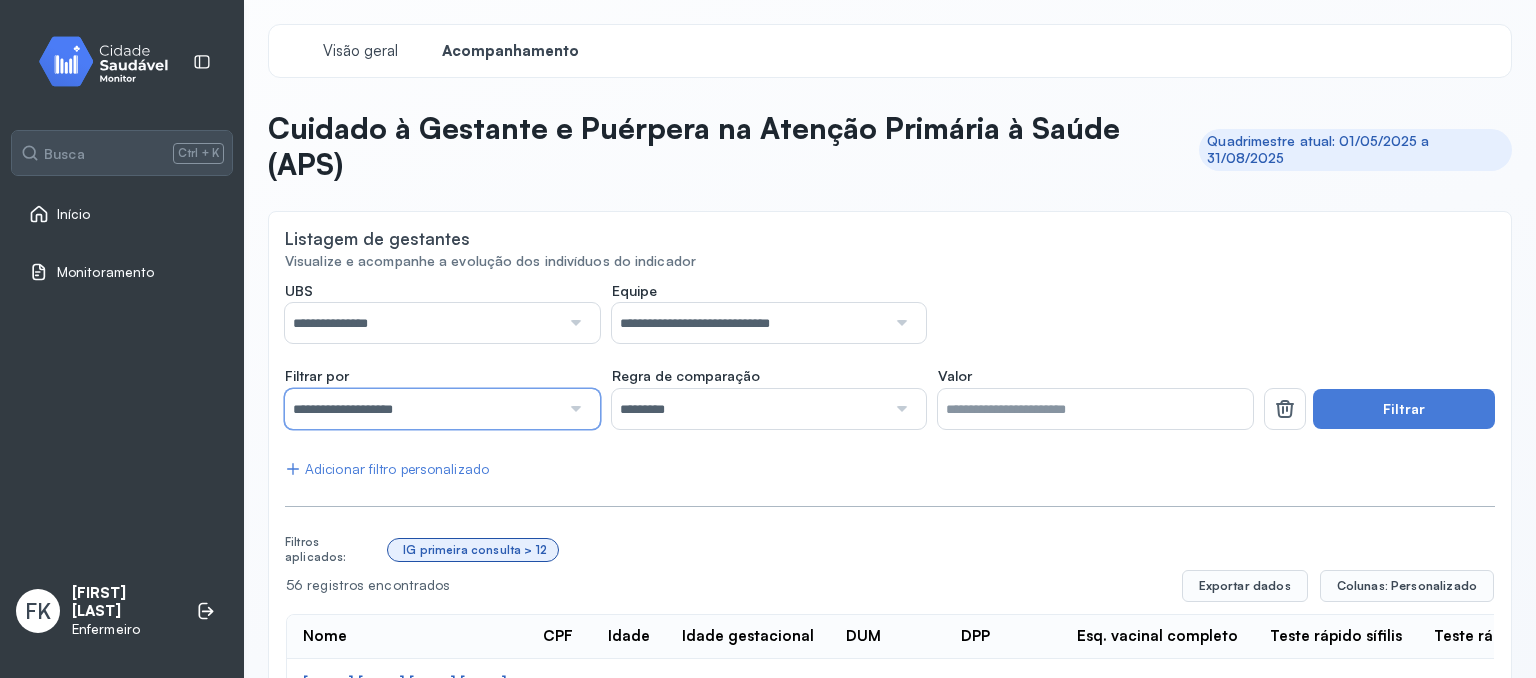 click on "**********" at bounding box center [422, 409] 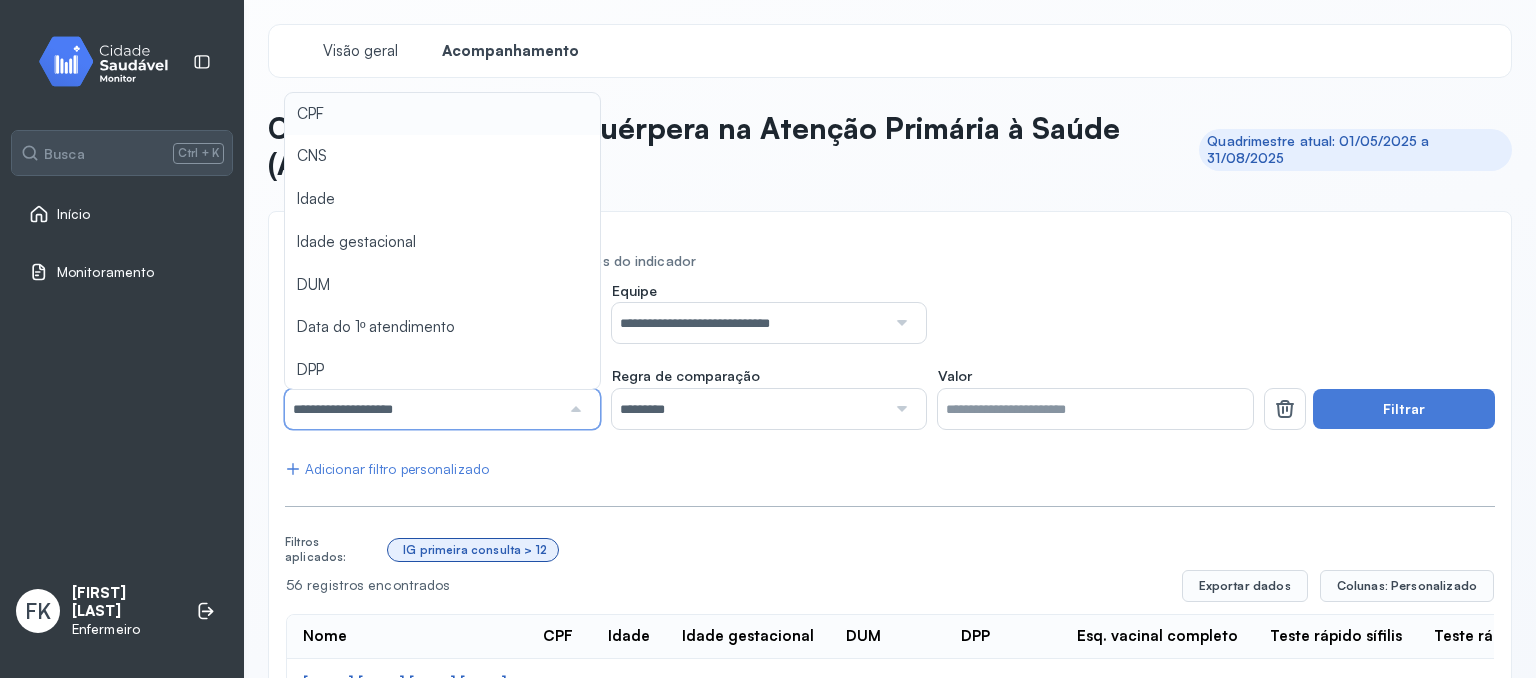 click on "**********" 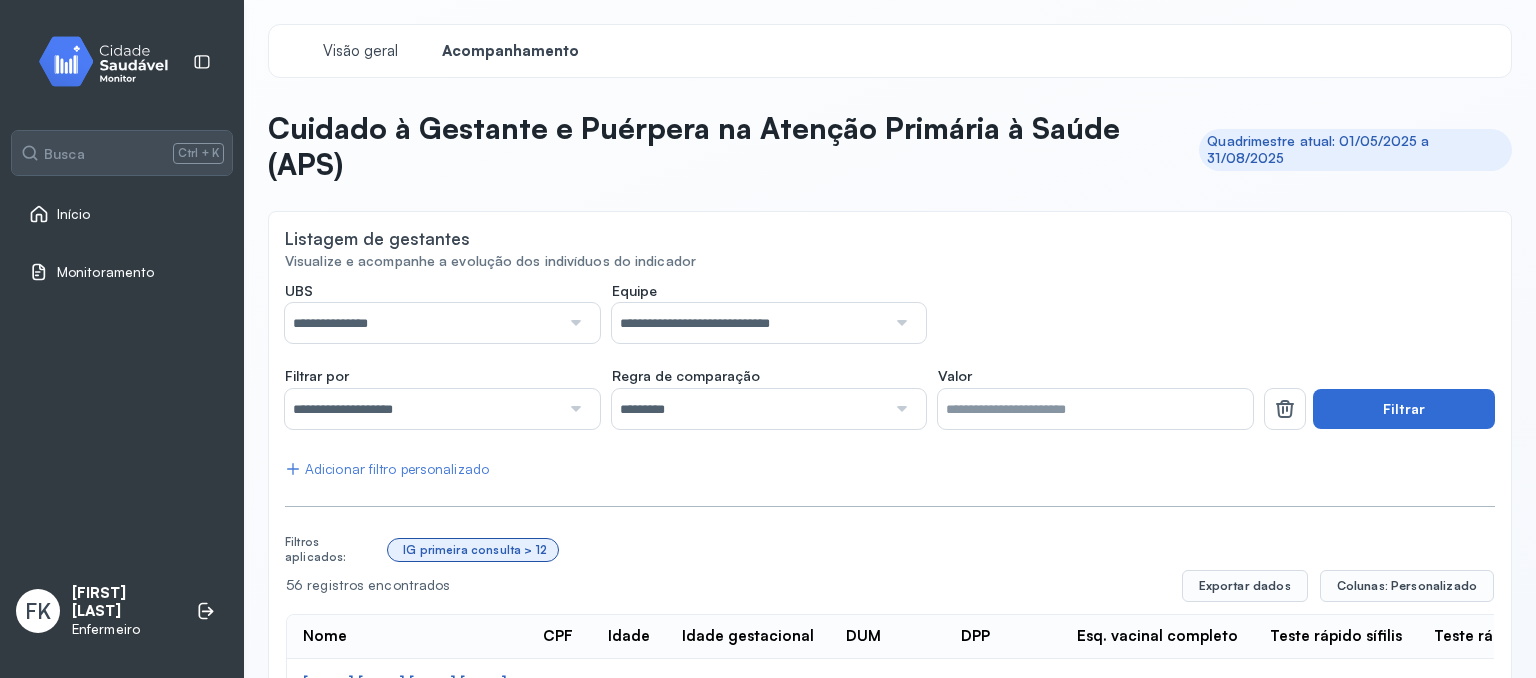click on "Filtrar" at bounding box center [1404, 409] 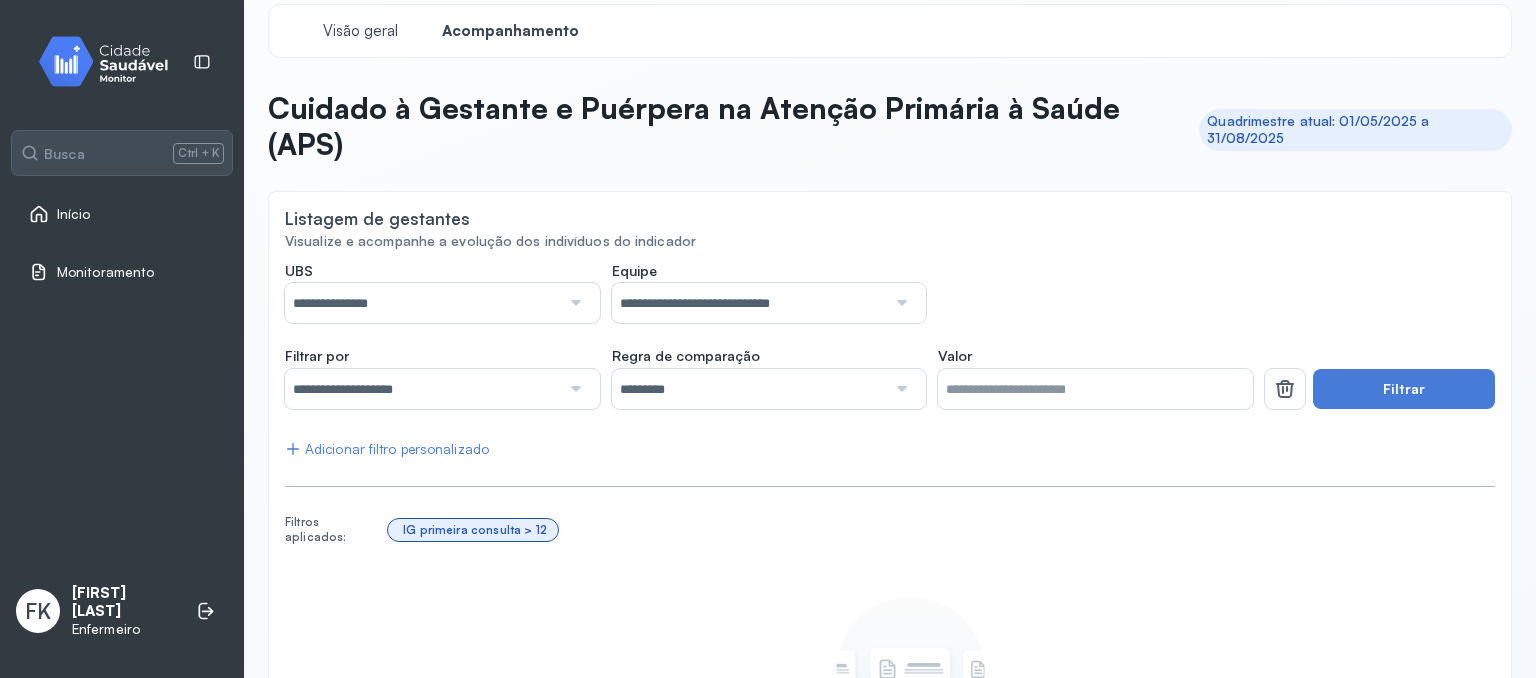 scroll, scrollTop: 0, scrollLeft: 0, axis: both 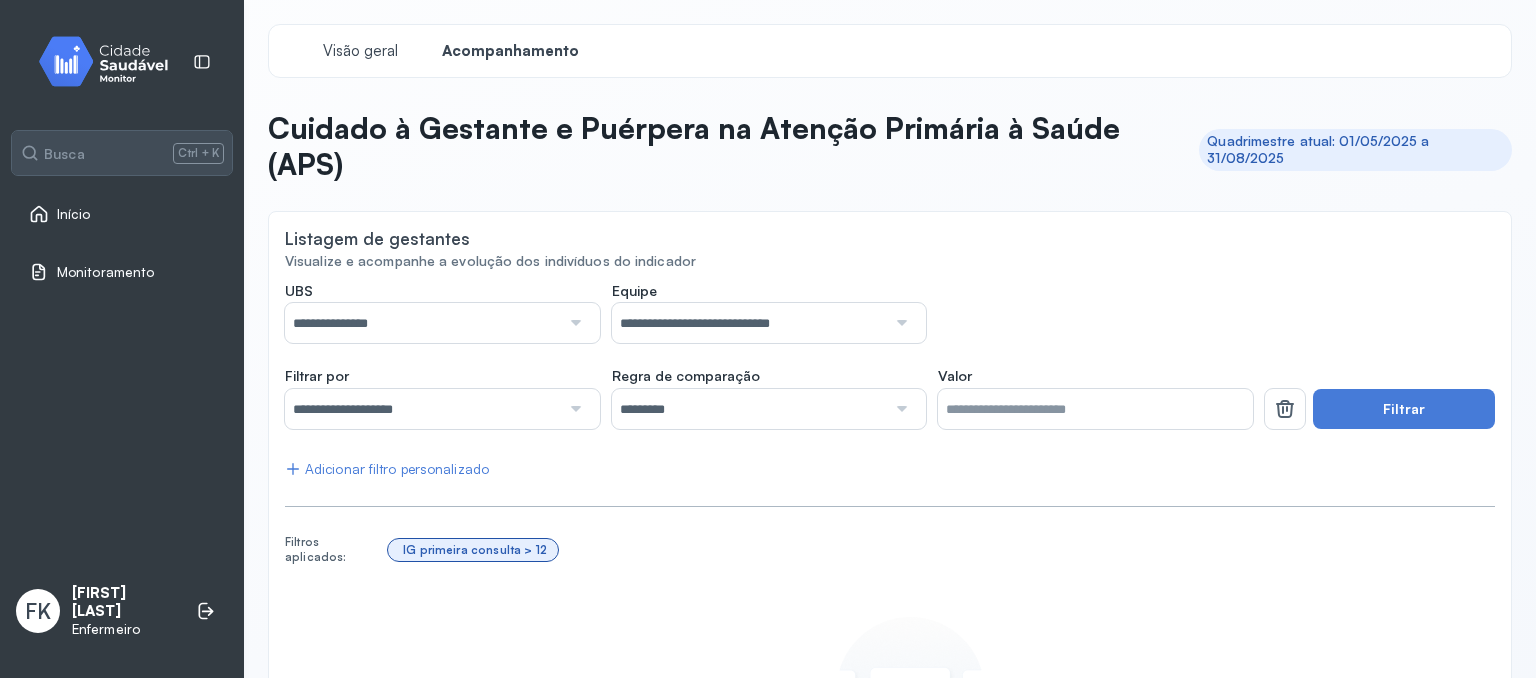 click on "**********" at bounding box center [422, 409] 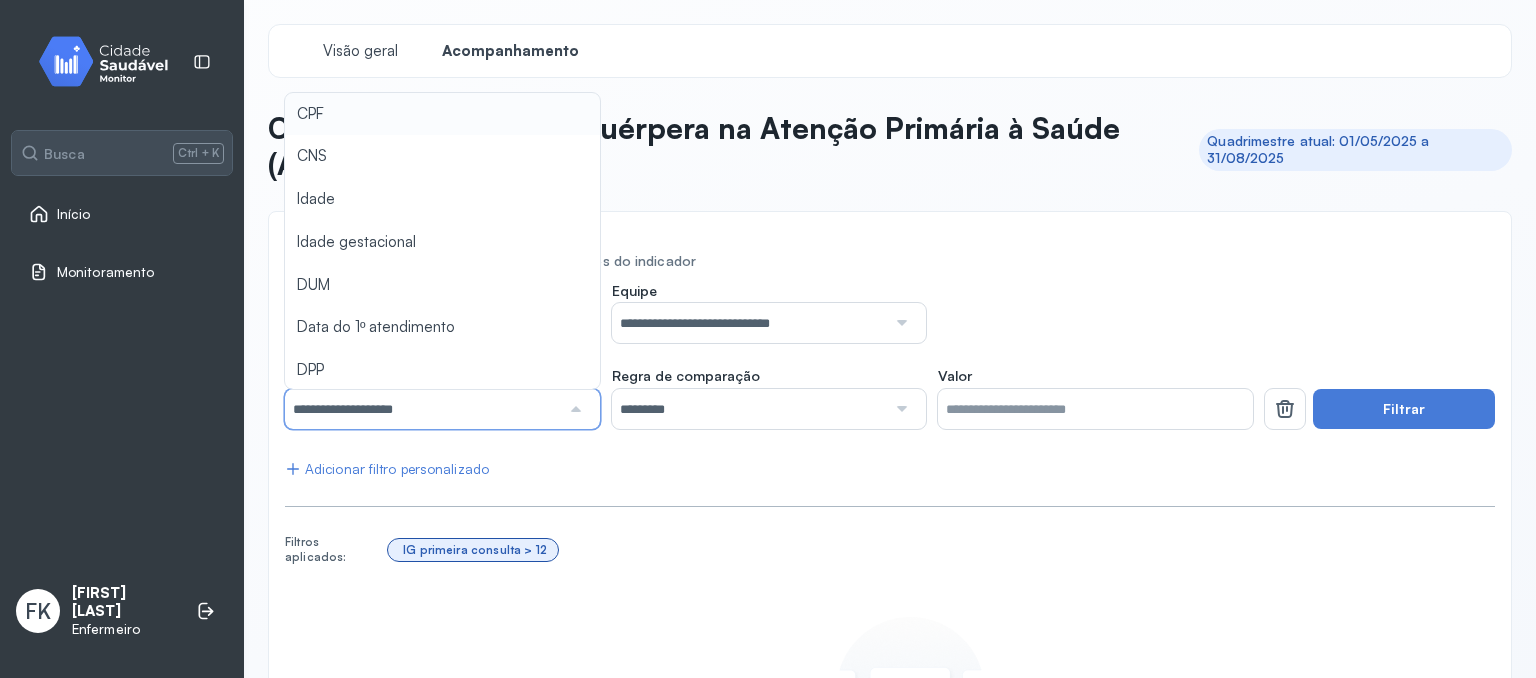 type on "*******" 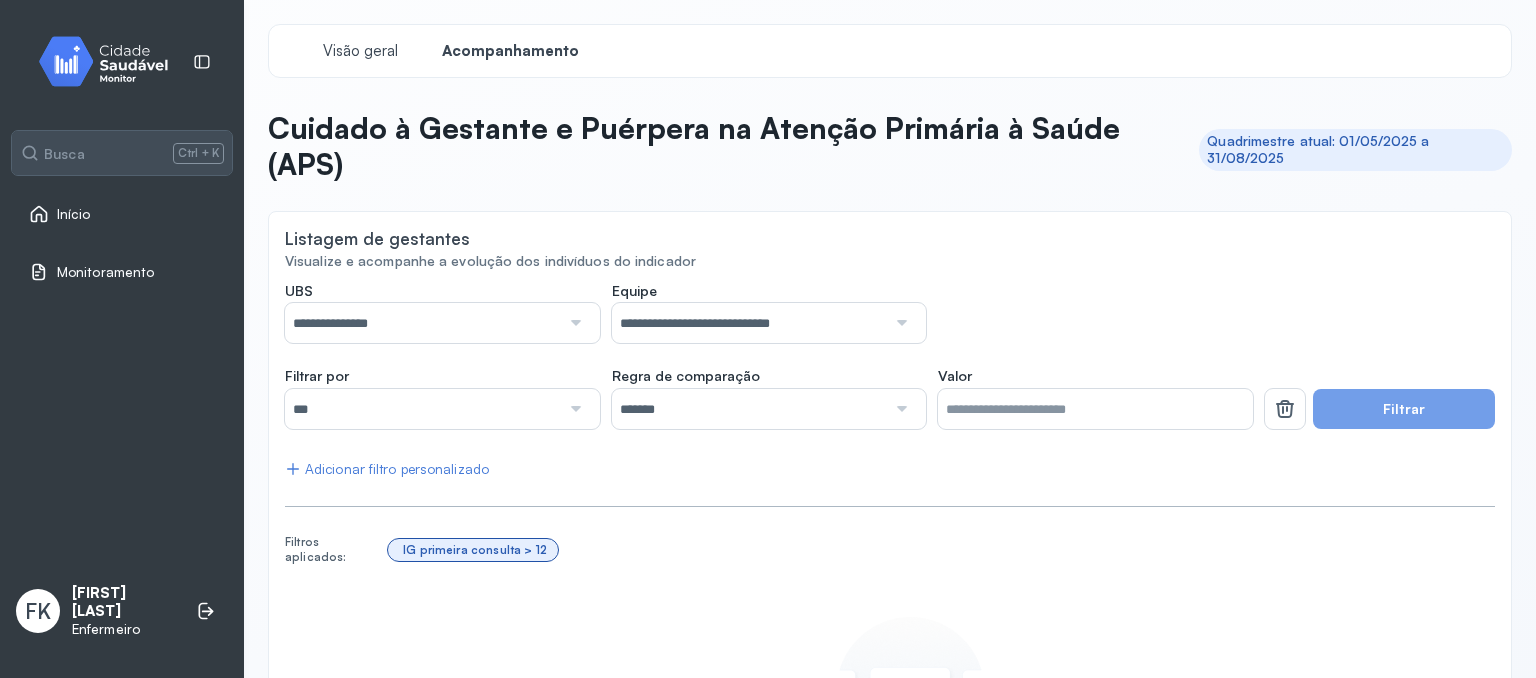 click on "**********" 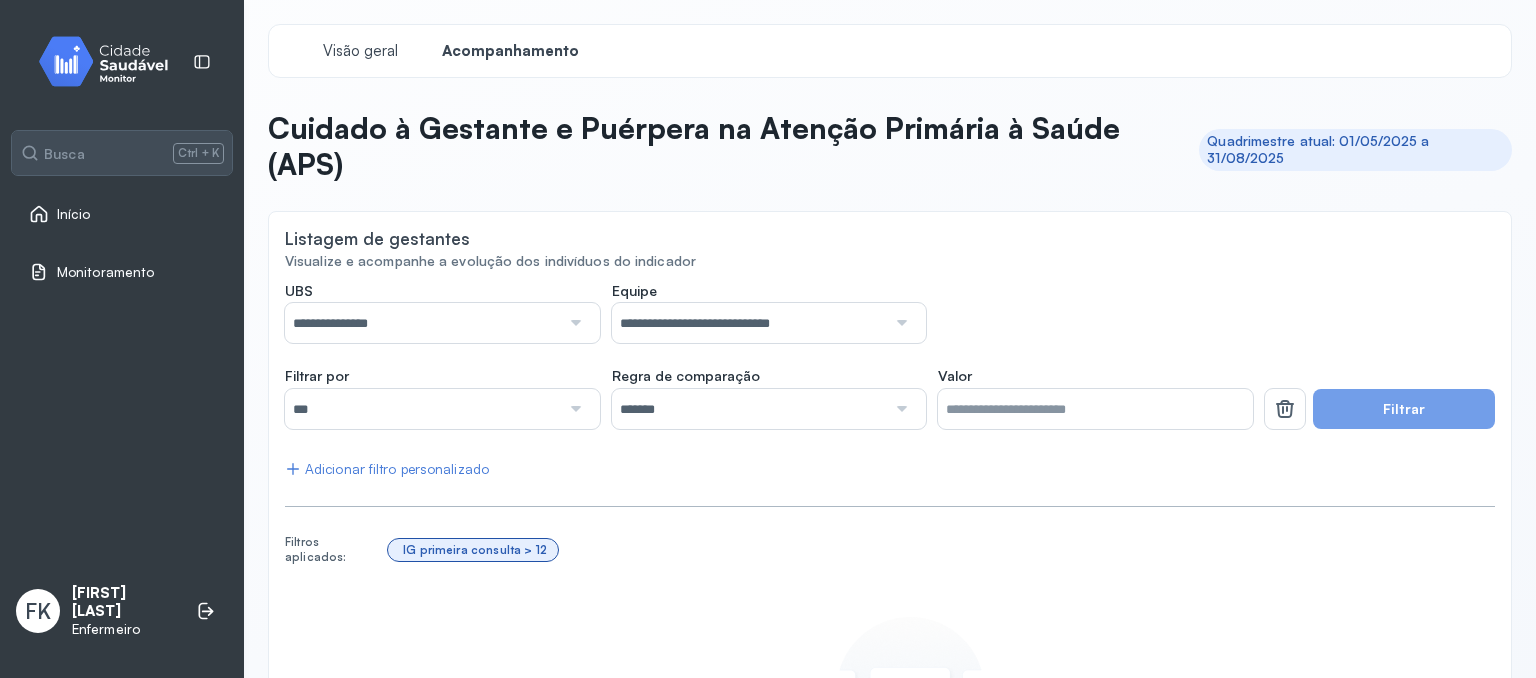 click on "Filtrar" at bounding box center [1404, 409] 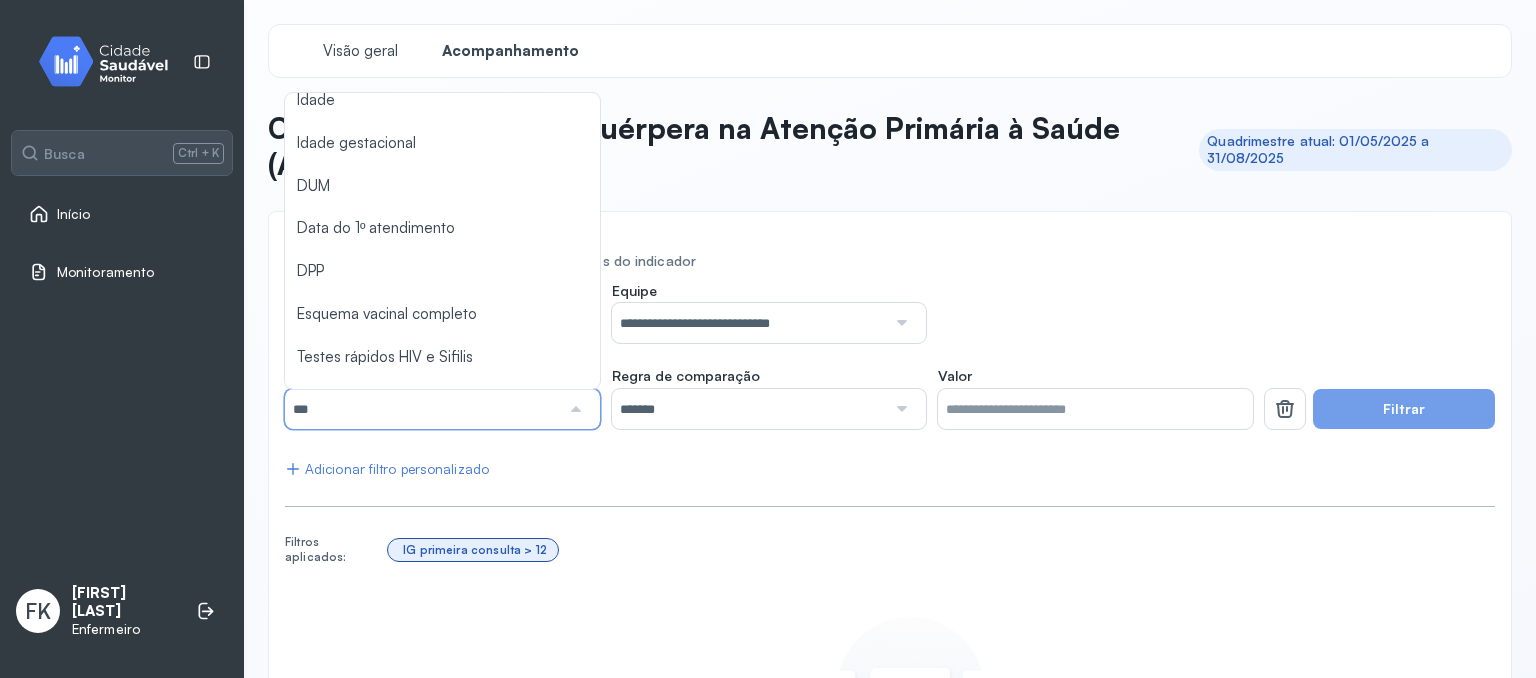 scroll, scrollTop: 0, scrollLeft: 0, axis: both 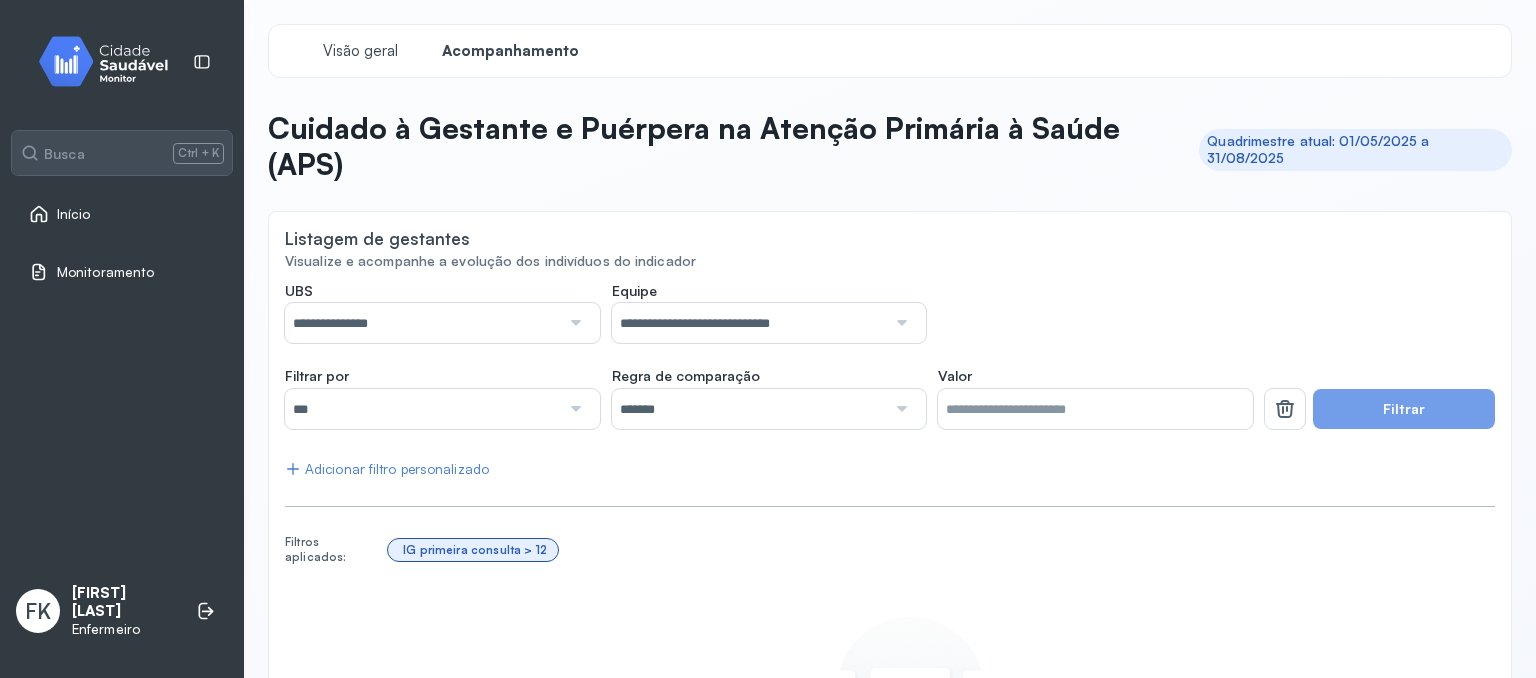 click on "**********" 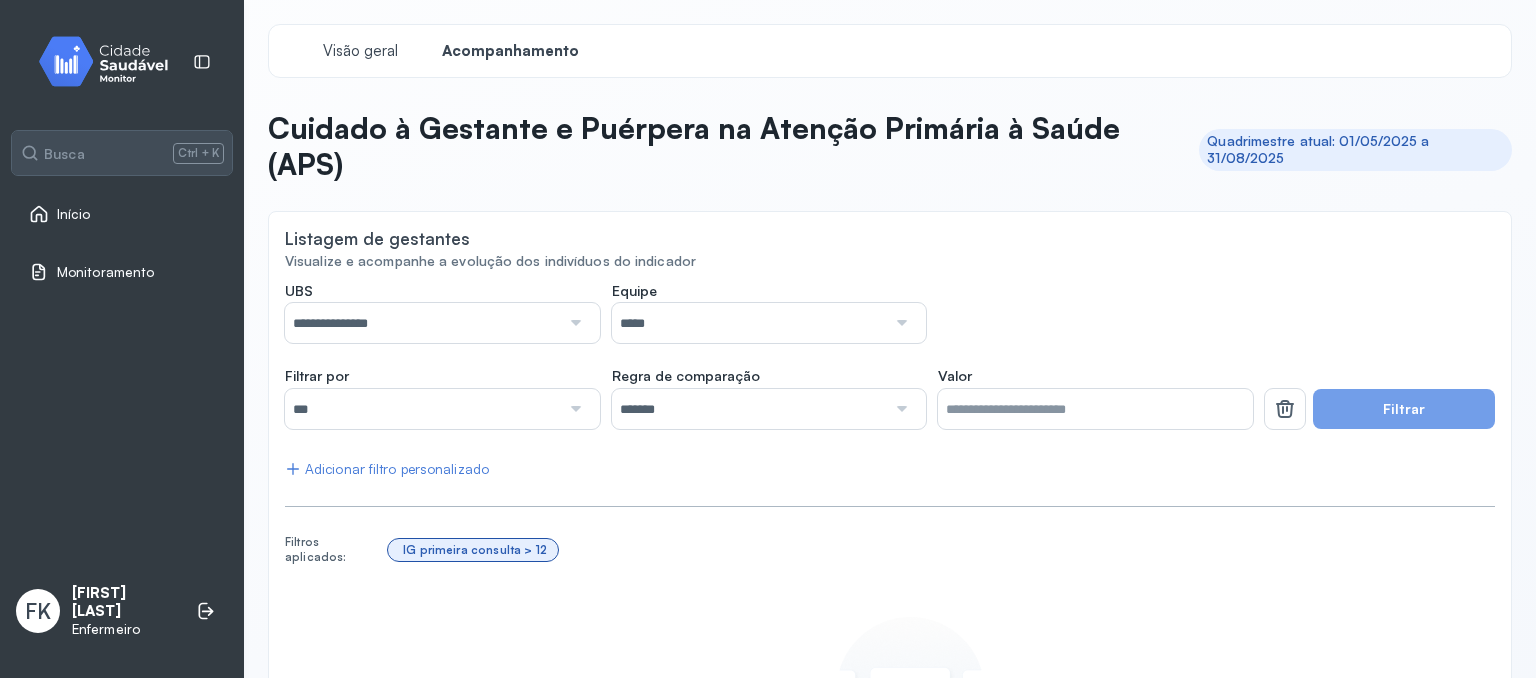 click on "**********" 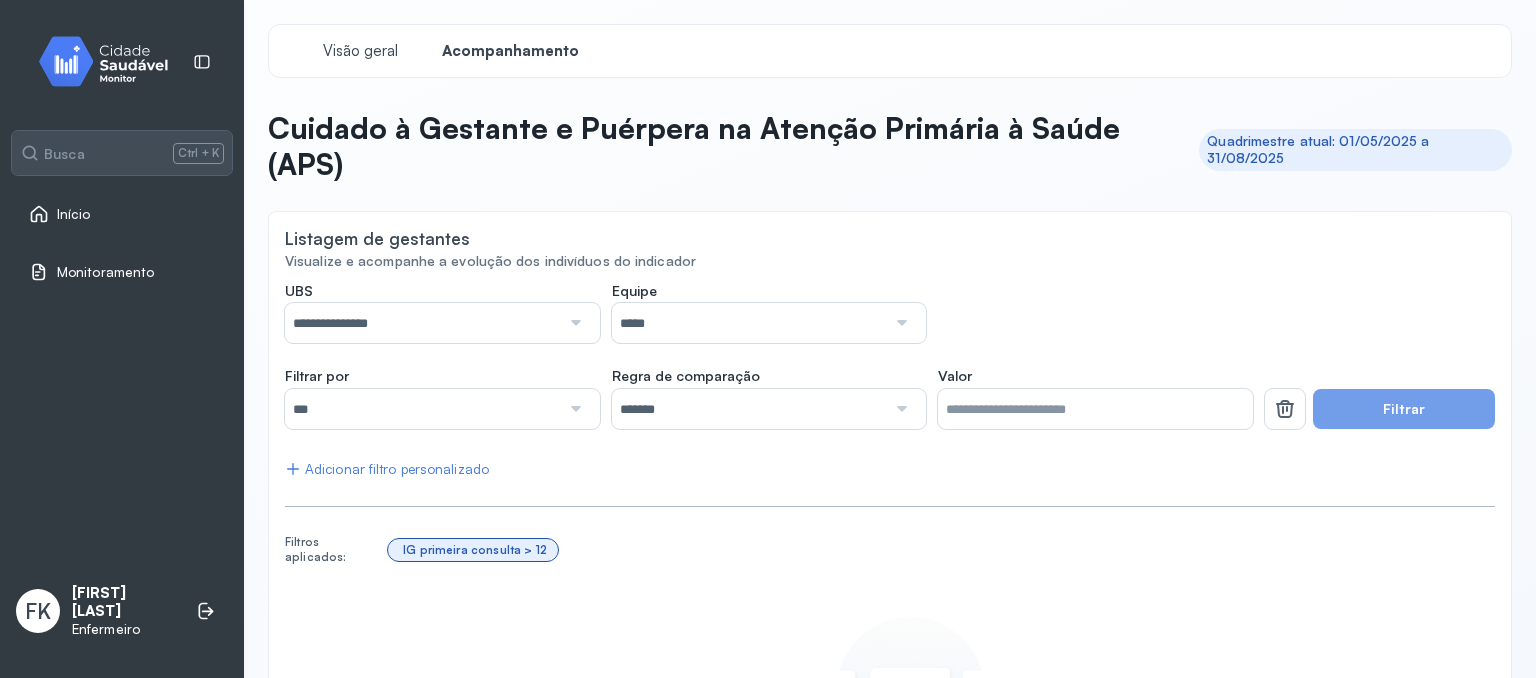 click on "Filtrar" at bounding box center [1404, 409] 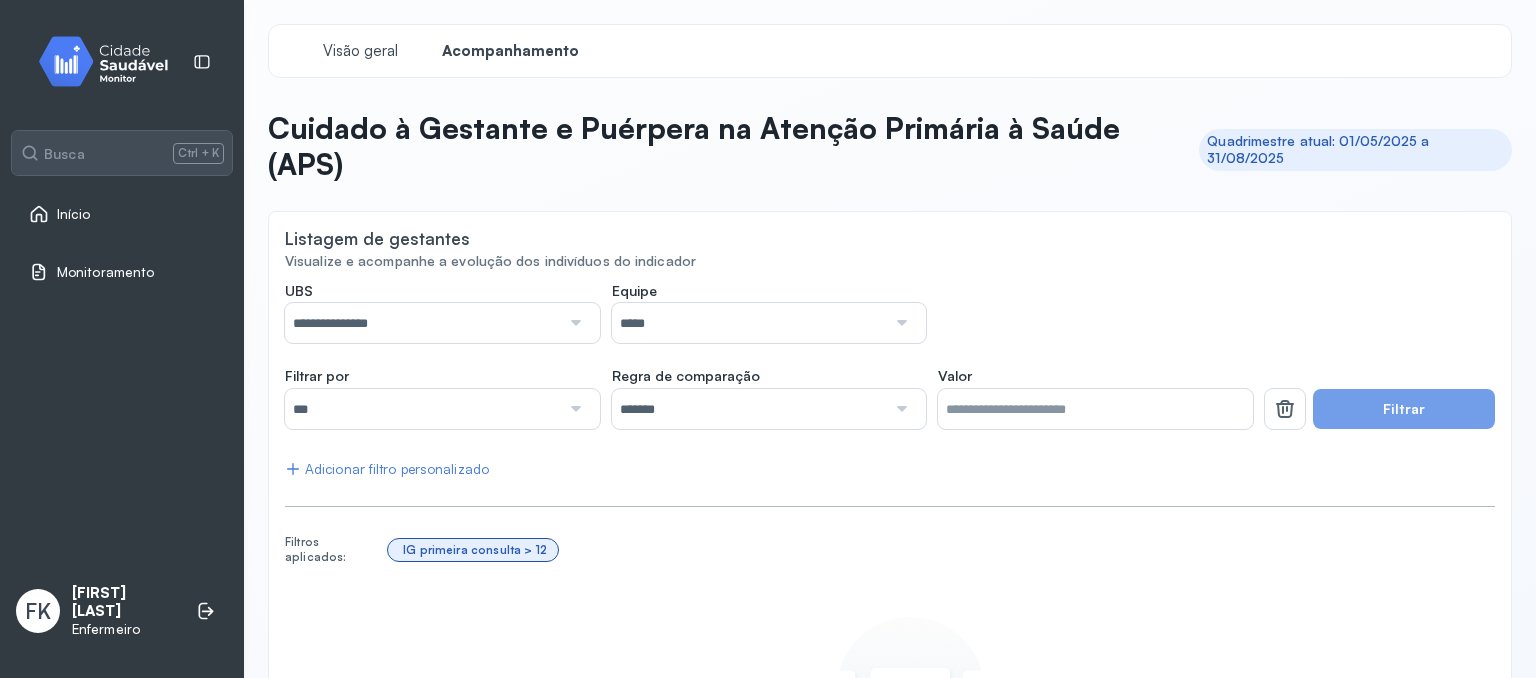 click on "Início" at bounding box center [122, 214] 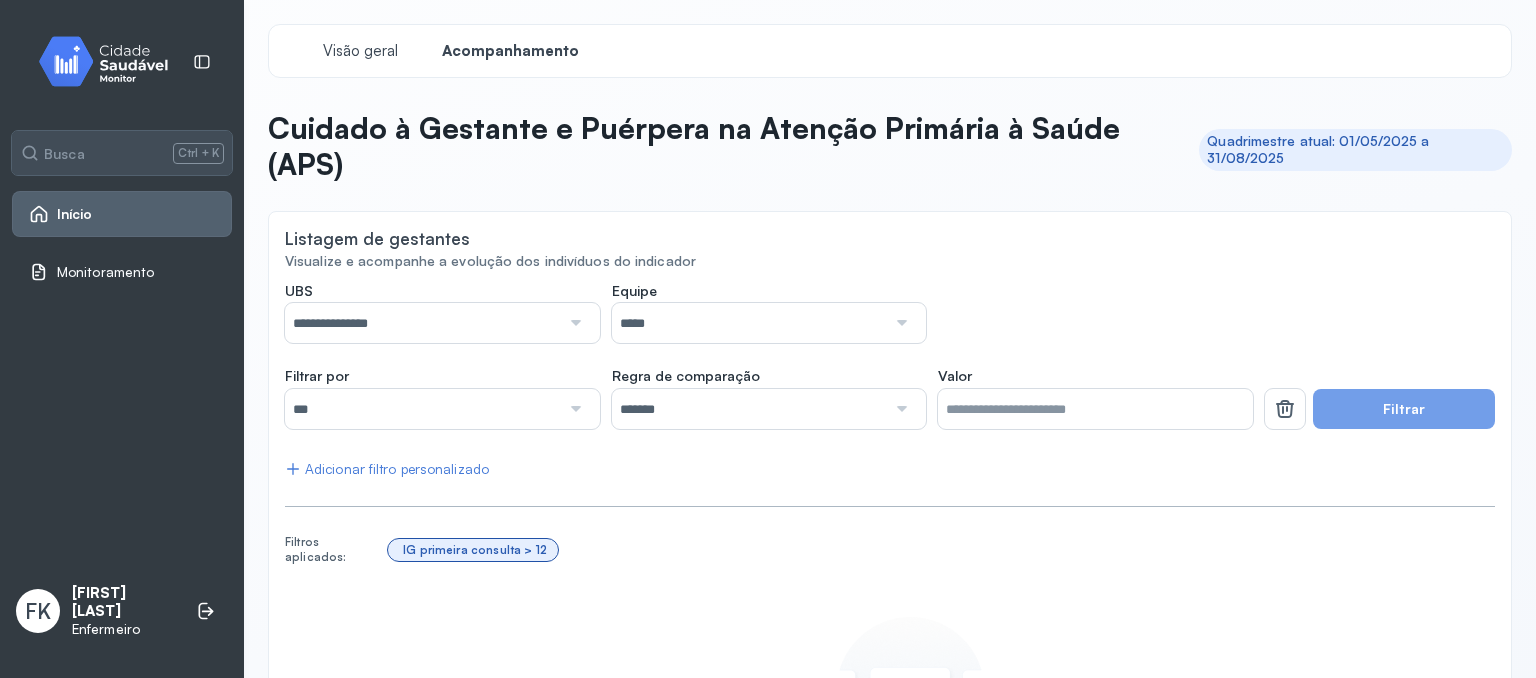 click on "Início" at bounding box center [75, 214] 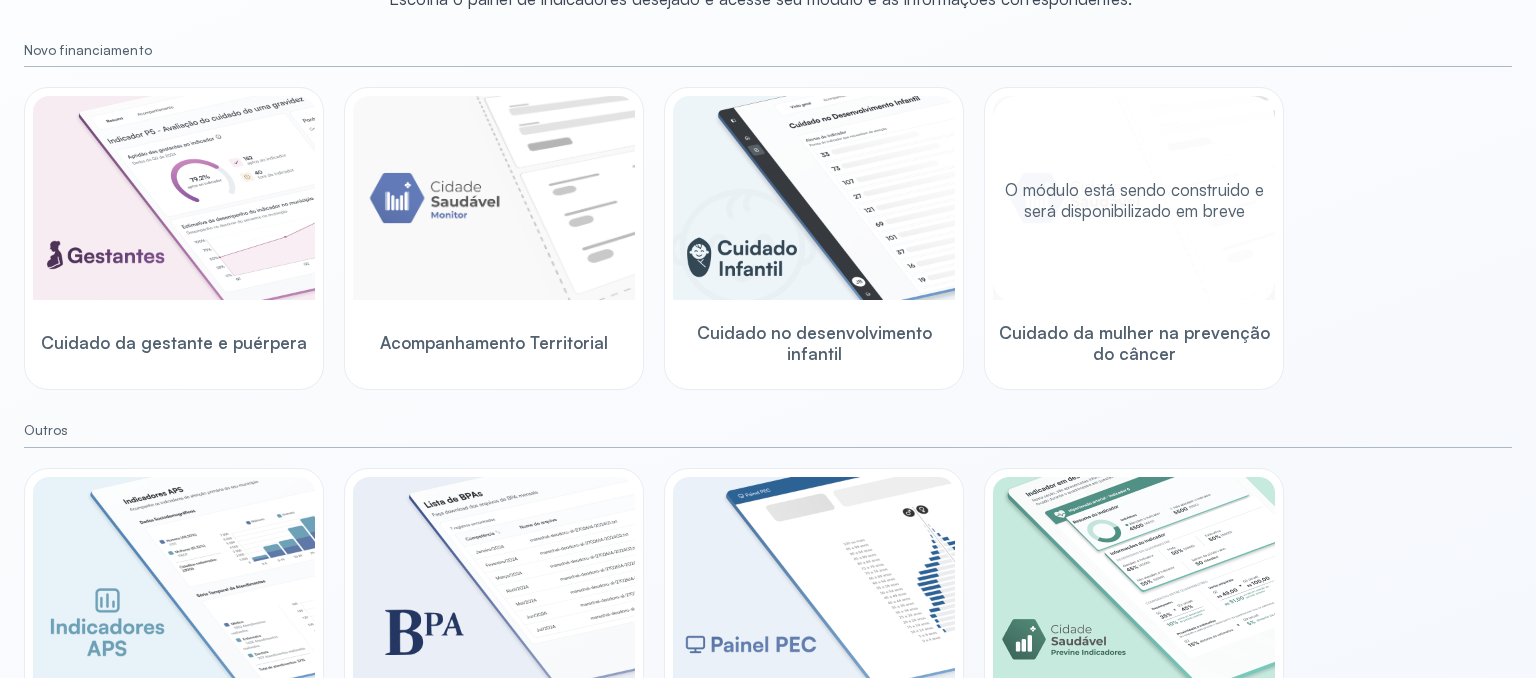 scroll, scrollTop: 293, scrollLeft: 0, axis: vertical 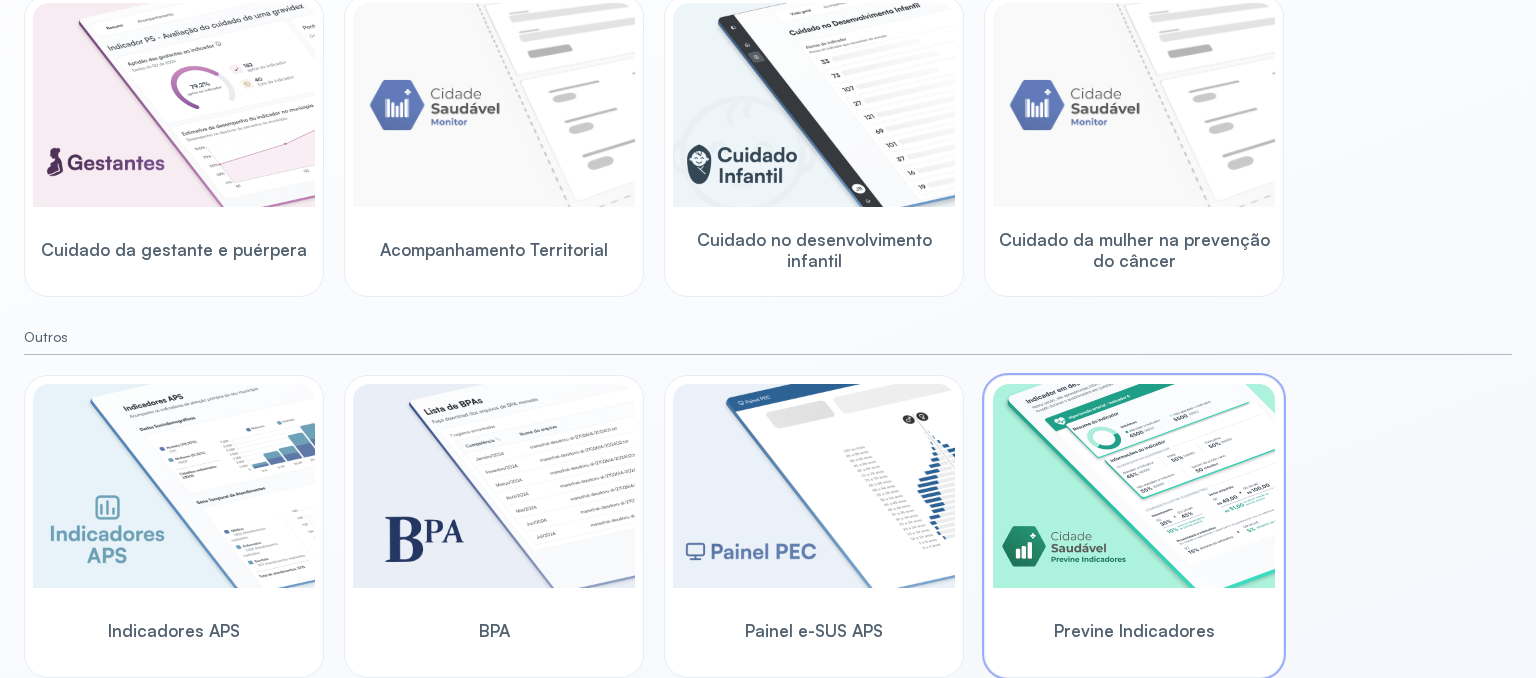 click on "Previne Indicadores" at bounding box center [1134, 630] 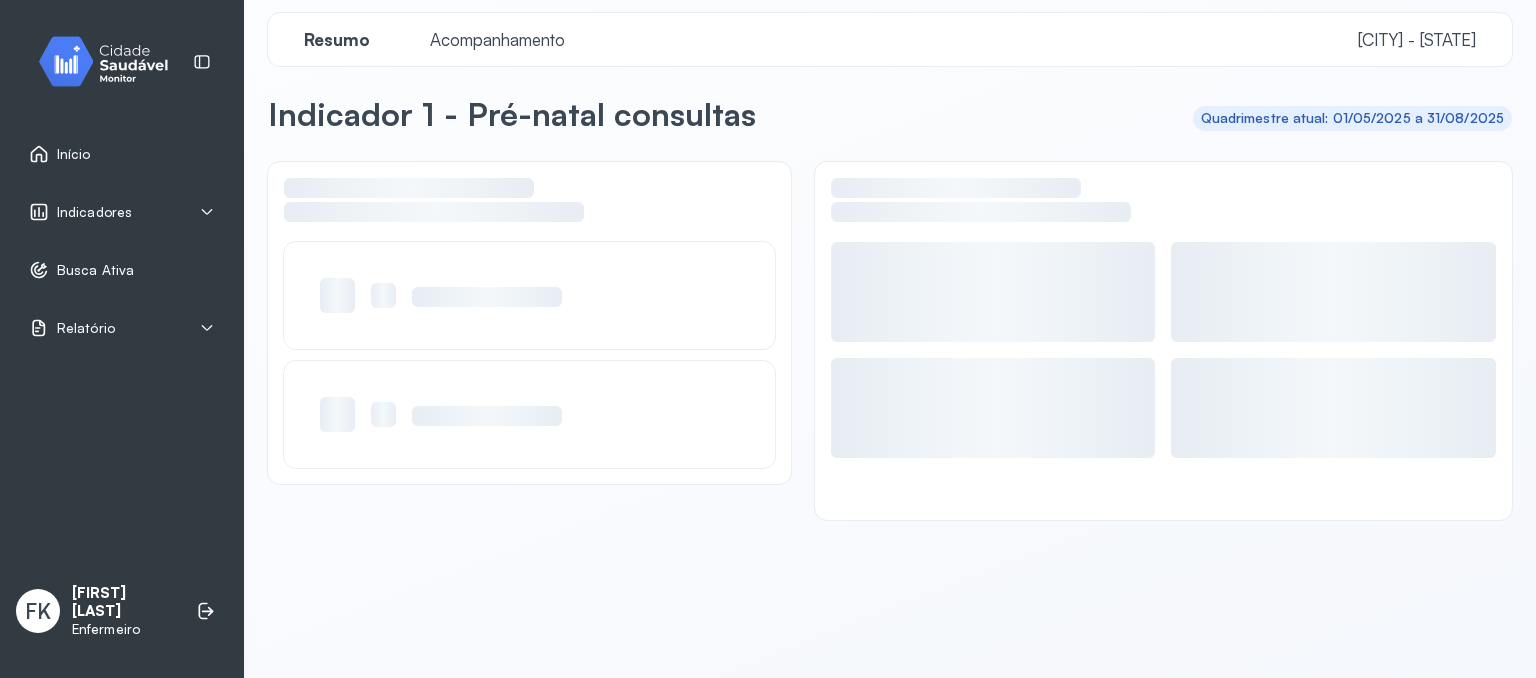 scroll, scrollTop: 12, scrollLeft: 0, axis: vertical 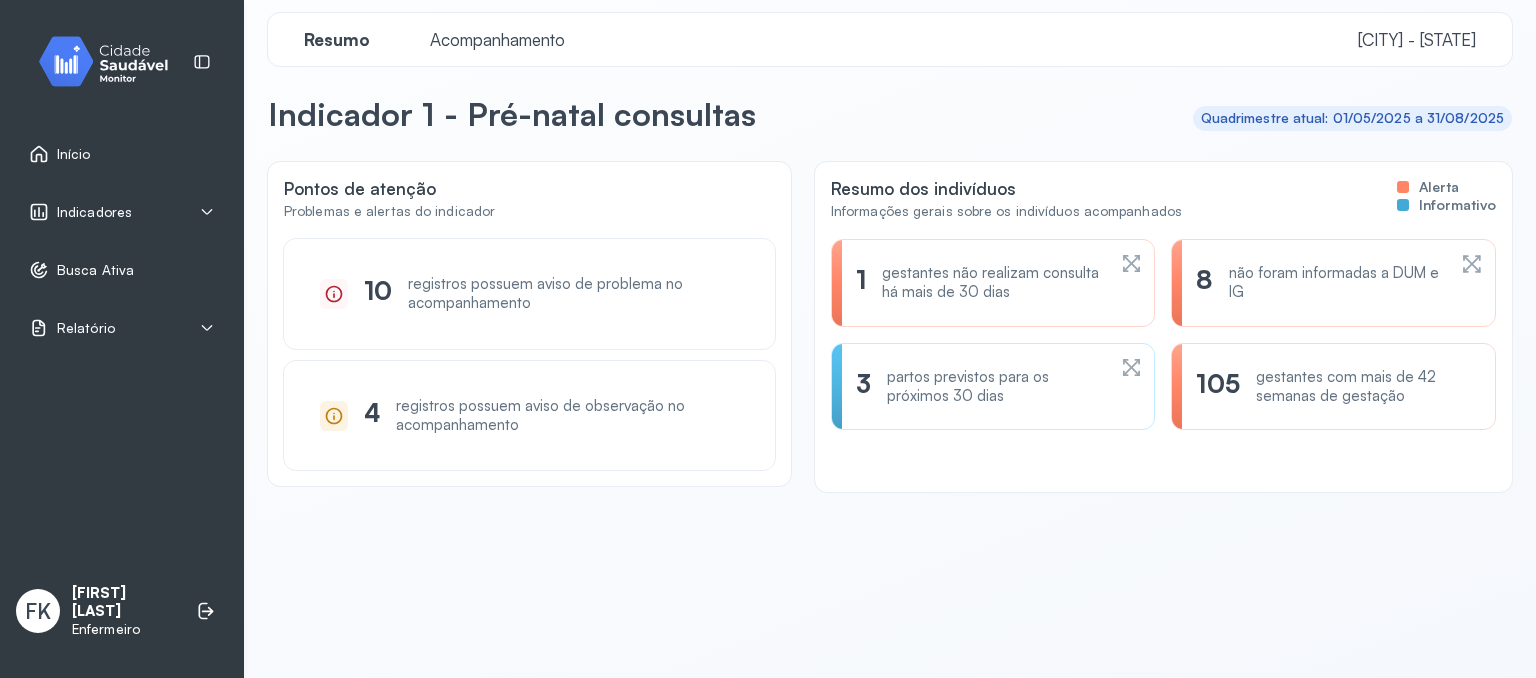 click on "1 gestantes não realizam consulta há mais de 30 dias" 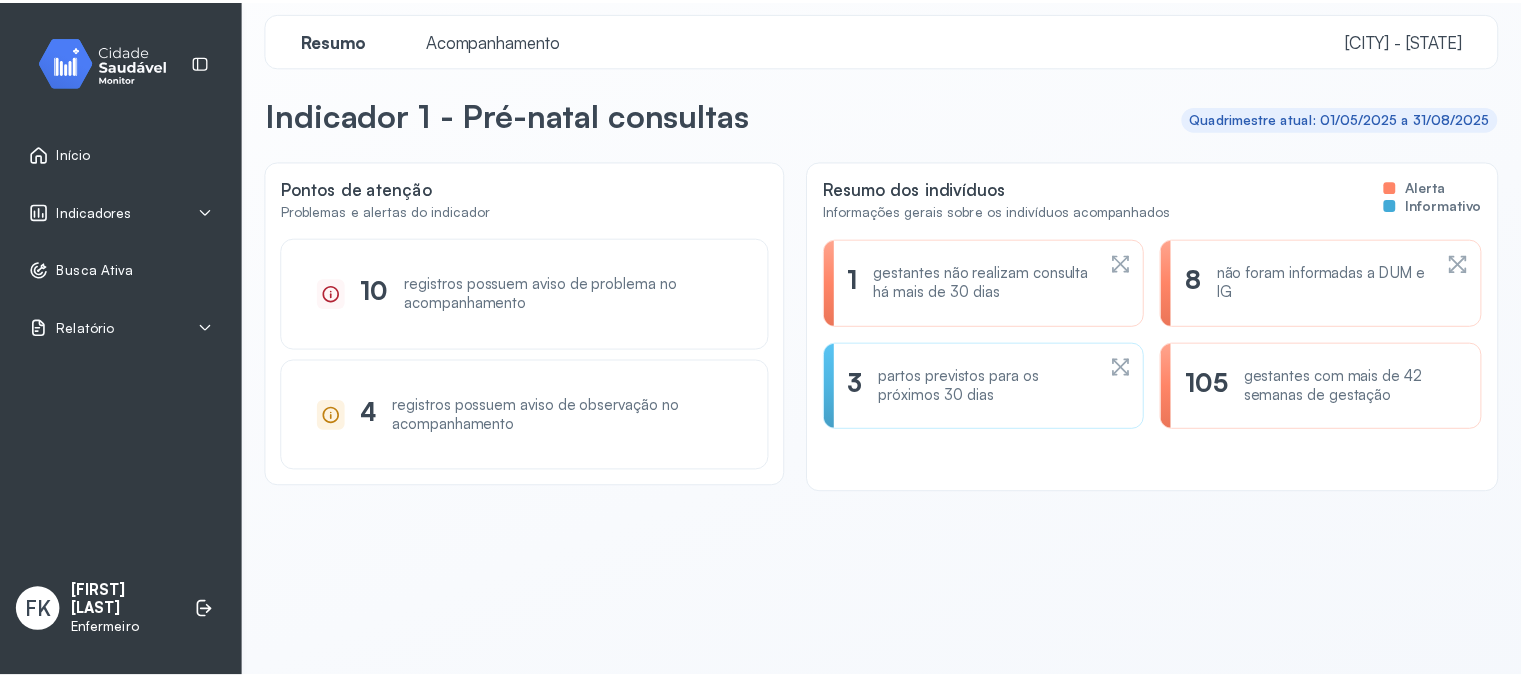 scroll, scrollTop: 0, scrollLeft: 0, axis: both 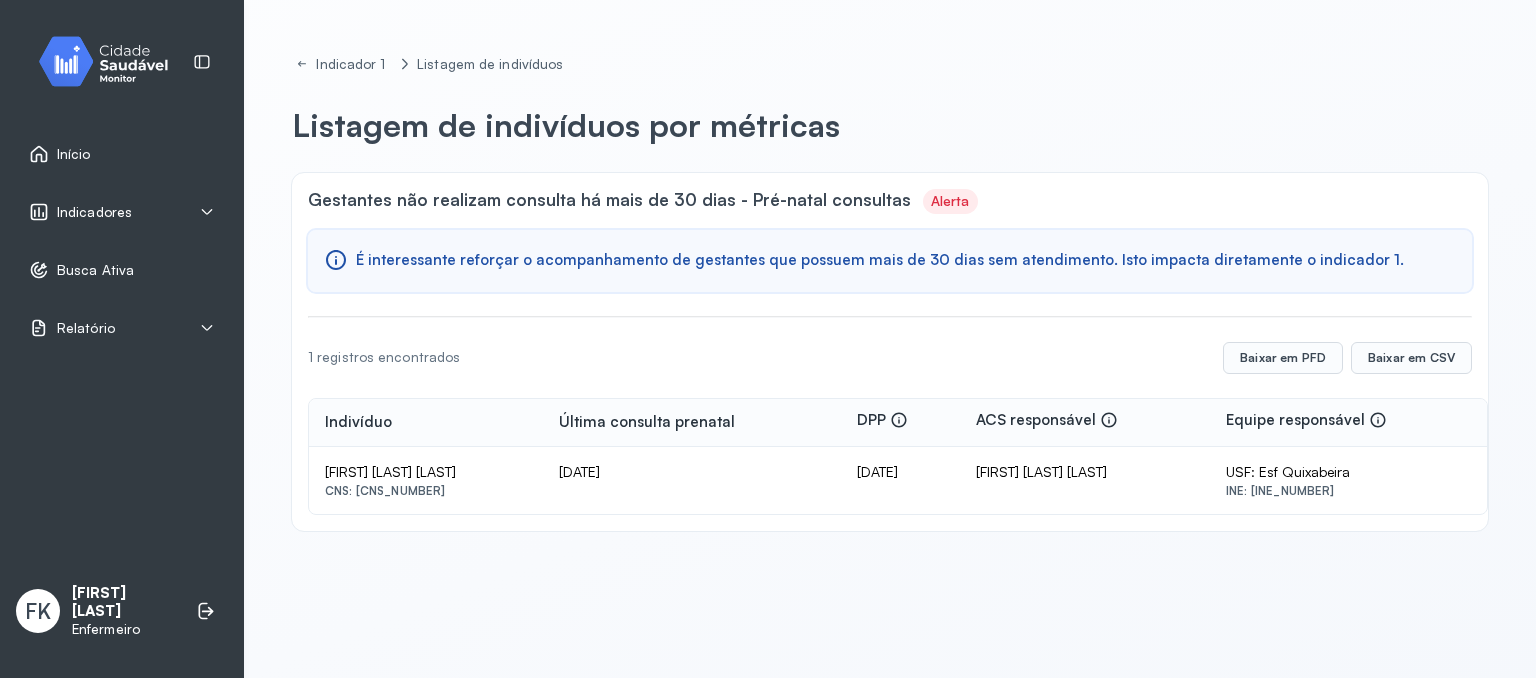 click on "Indicadores" at bounding box center (122, 212) 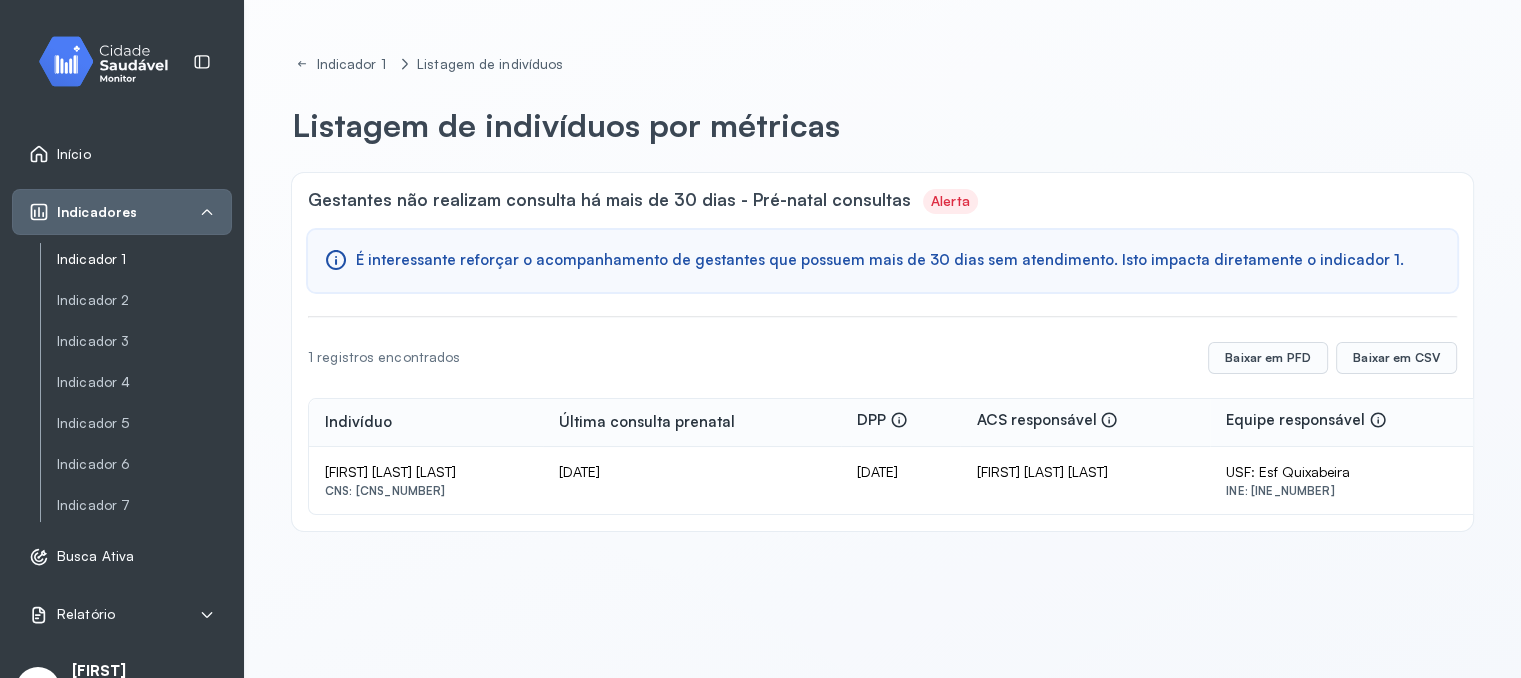 click on "Indicador 1" at bounding box center (144, 259) 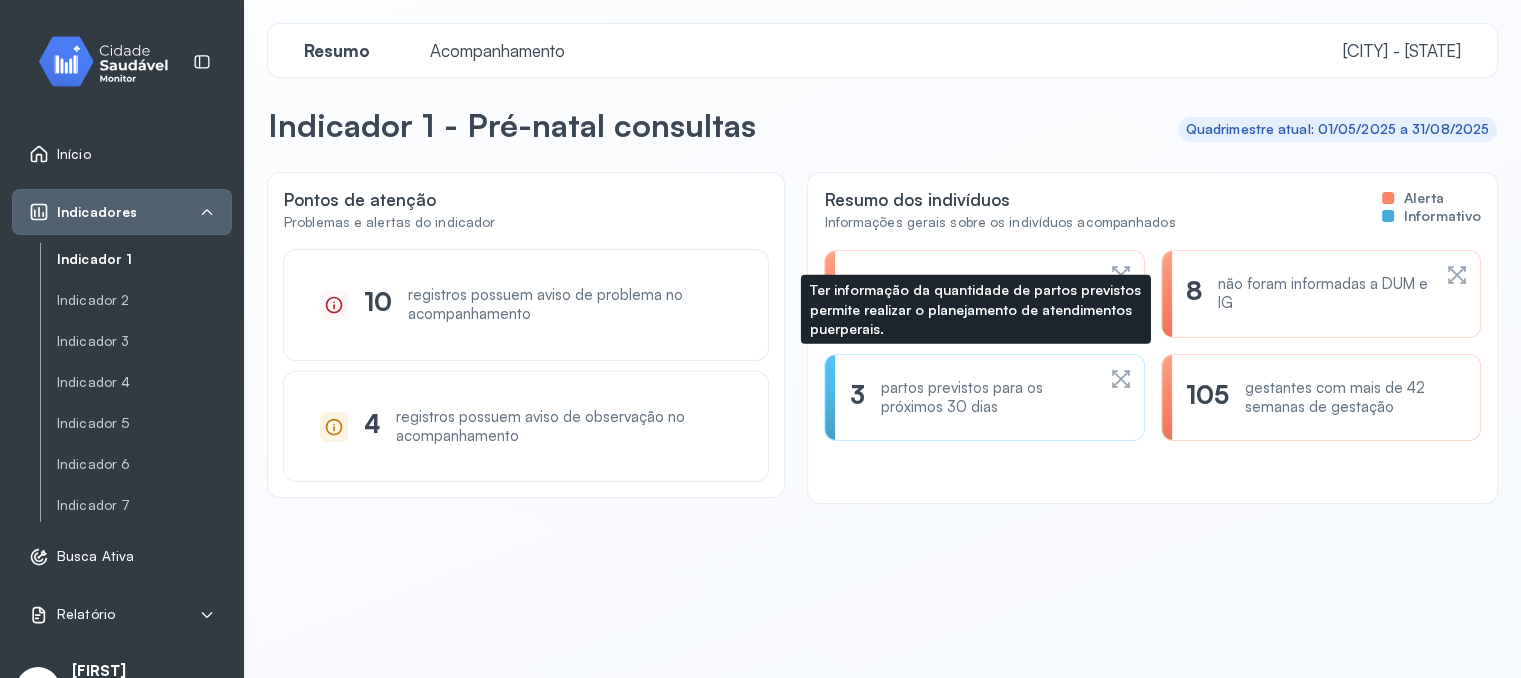 click on "partos previstos para os próximos 30 dias" at bounding box center [987, 398] 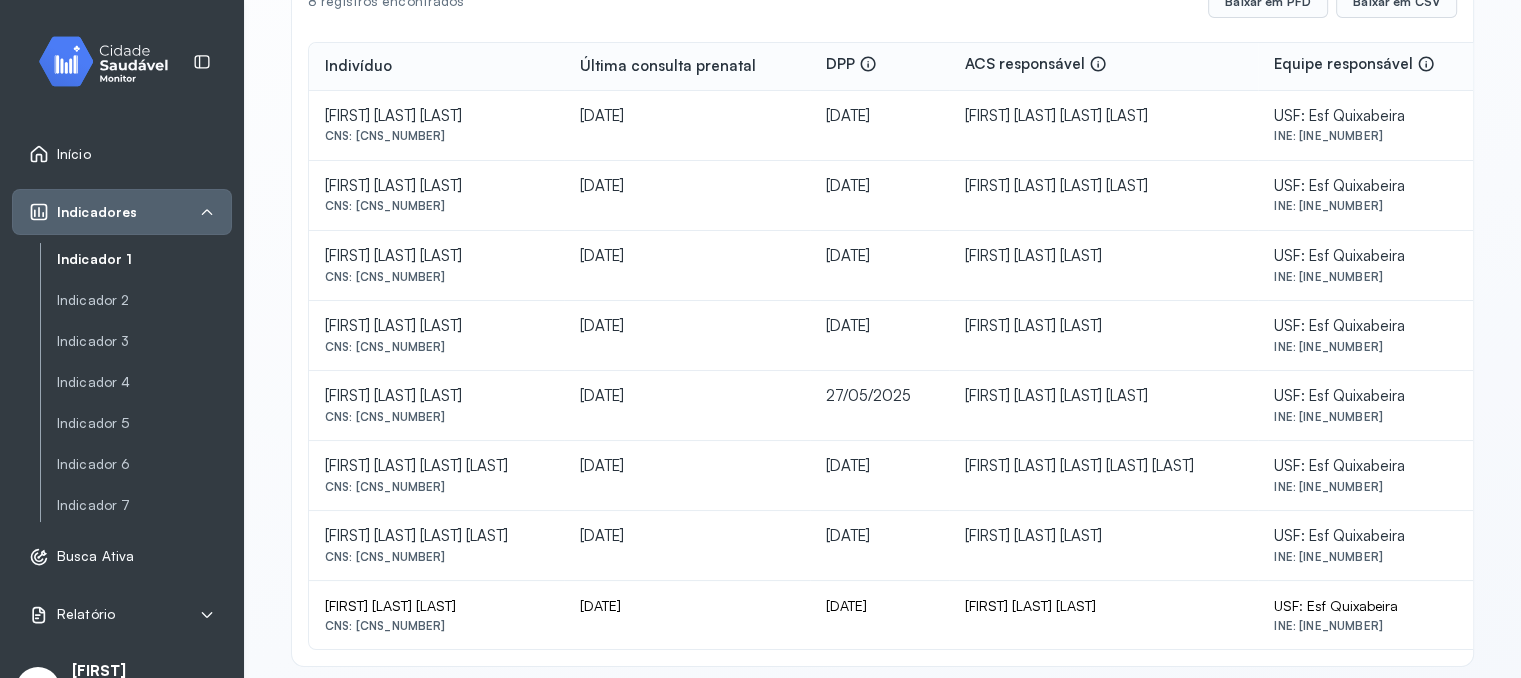 scroll, scrollTop: 377, scrollLeft: 0, axis: vertical 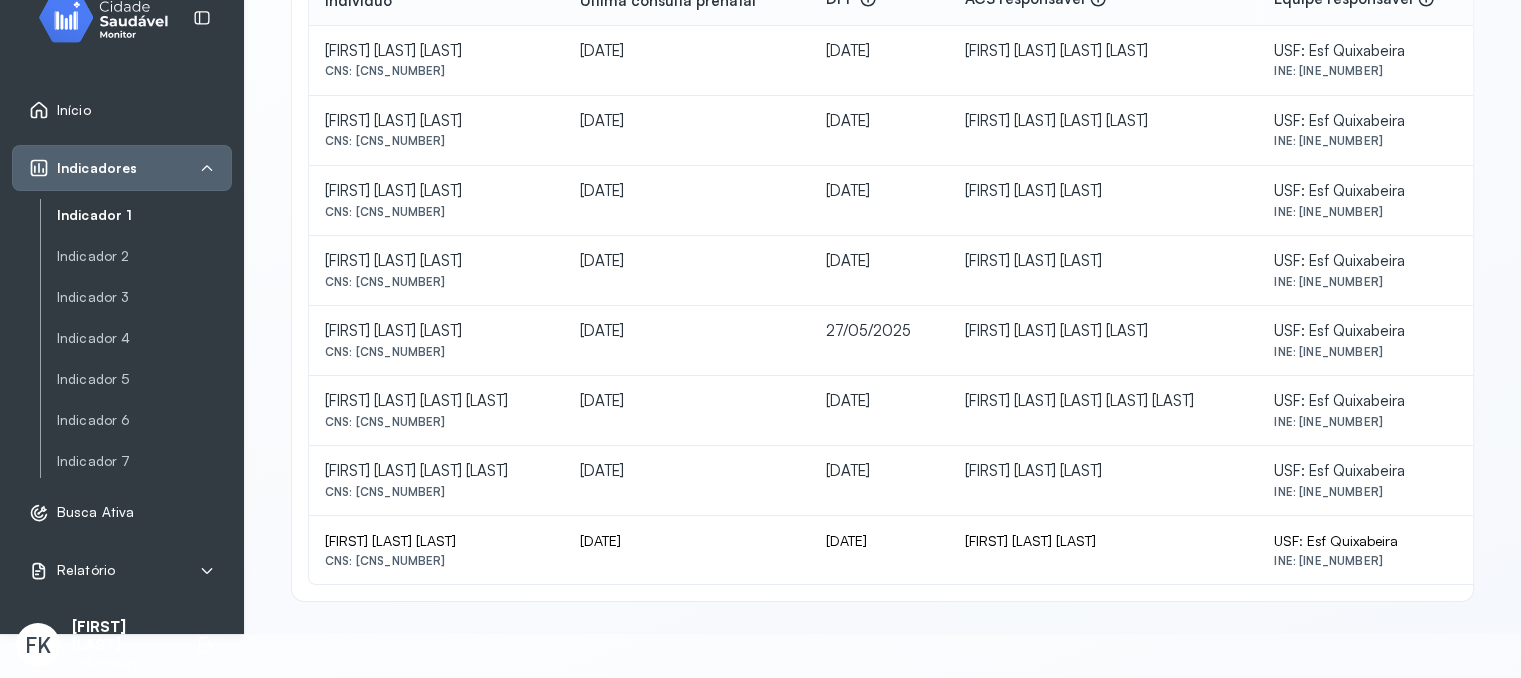 click on "Relatório" at bounding box center [122, 571] 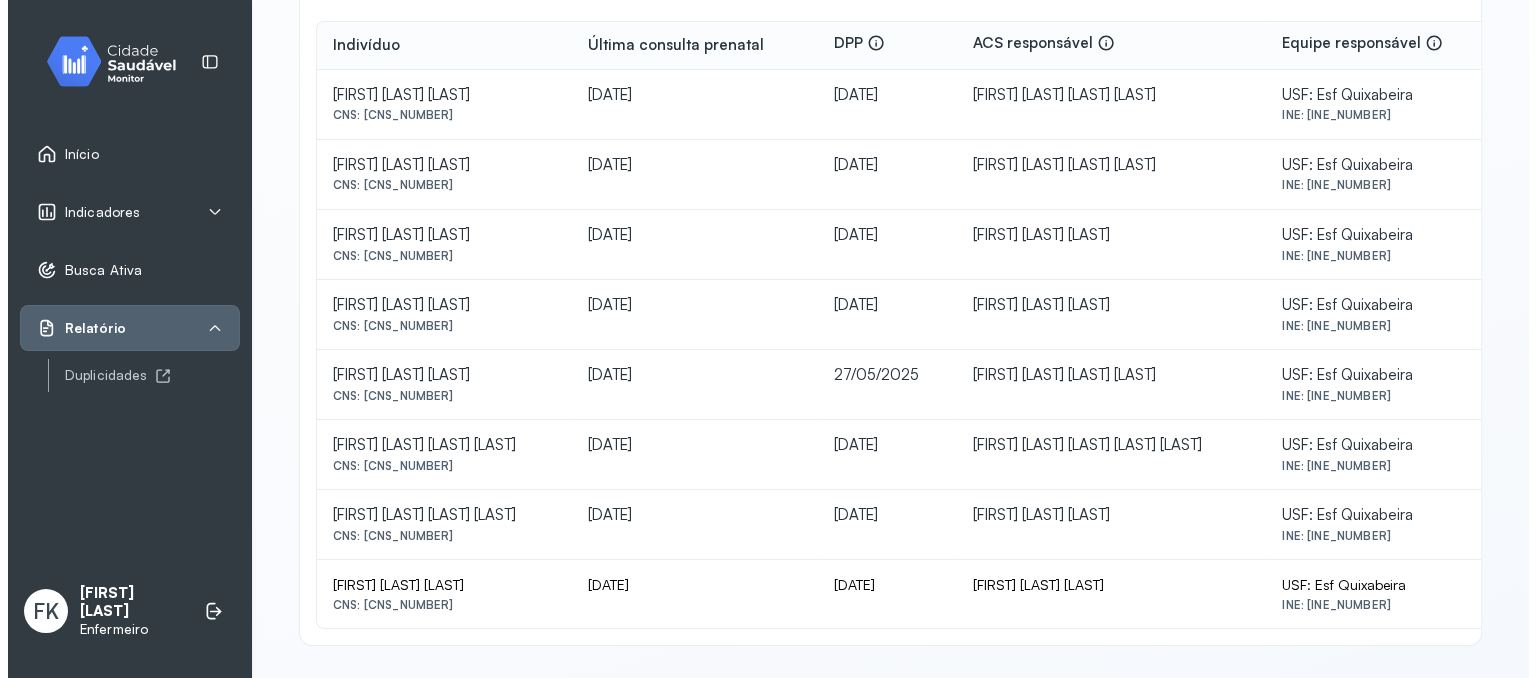 scroll, scrollTop: 0, scrollLeft: 0, axis: both 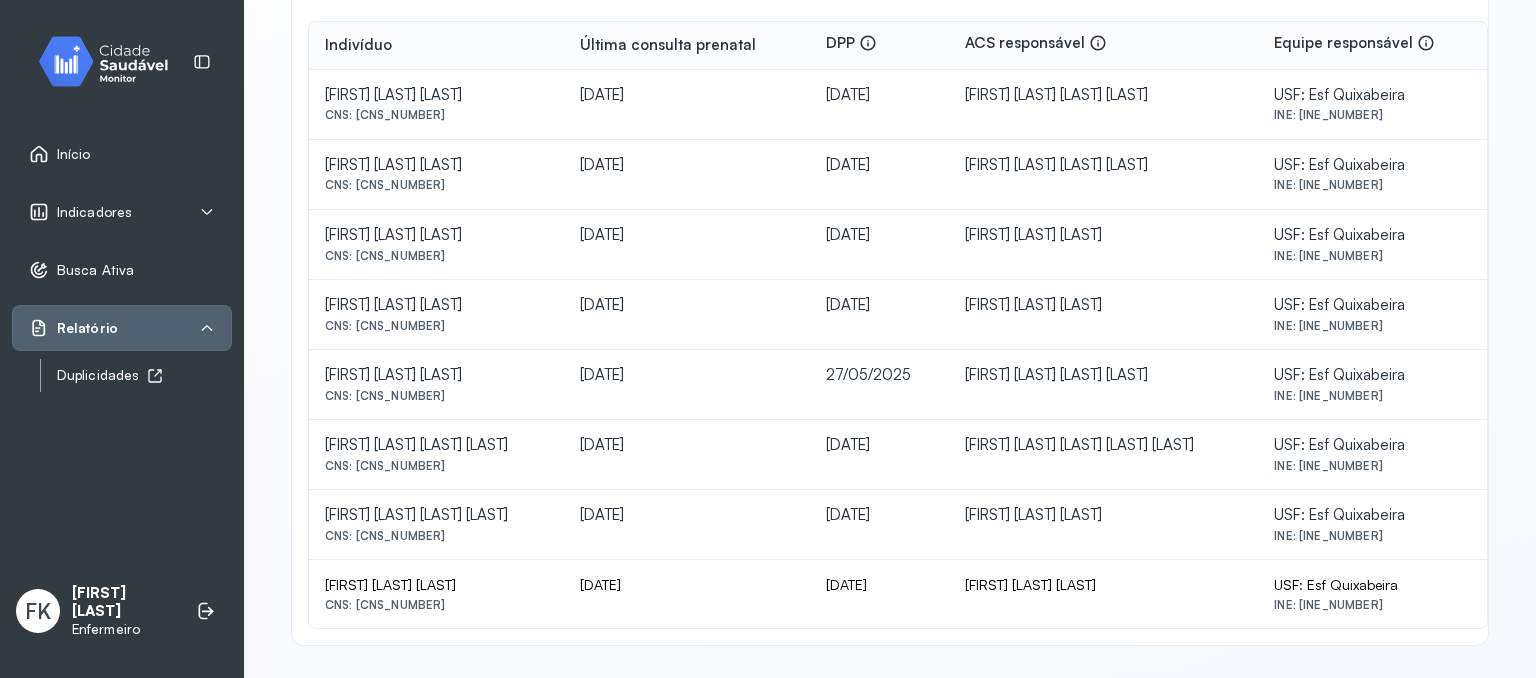 click on "Duplicidades" at bounding box center [144, 375] 